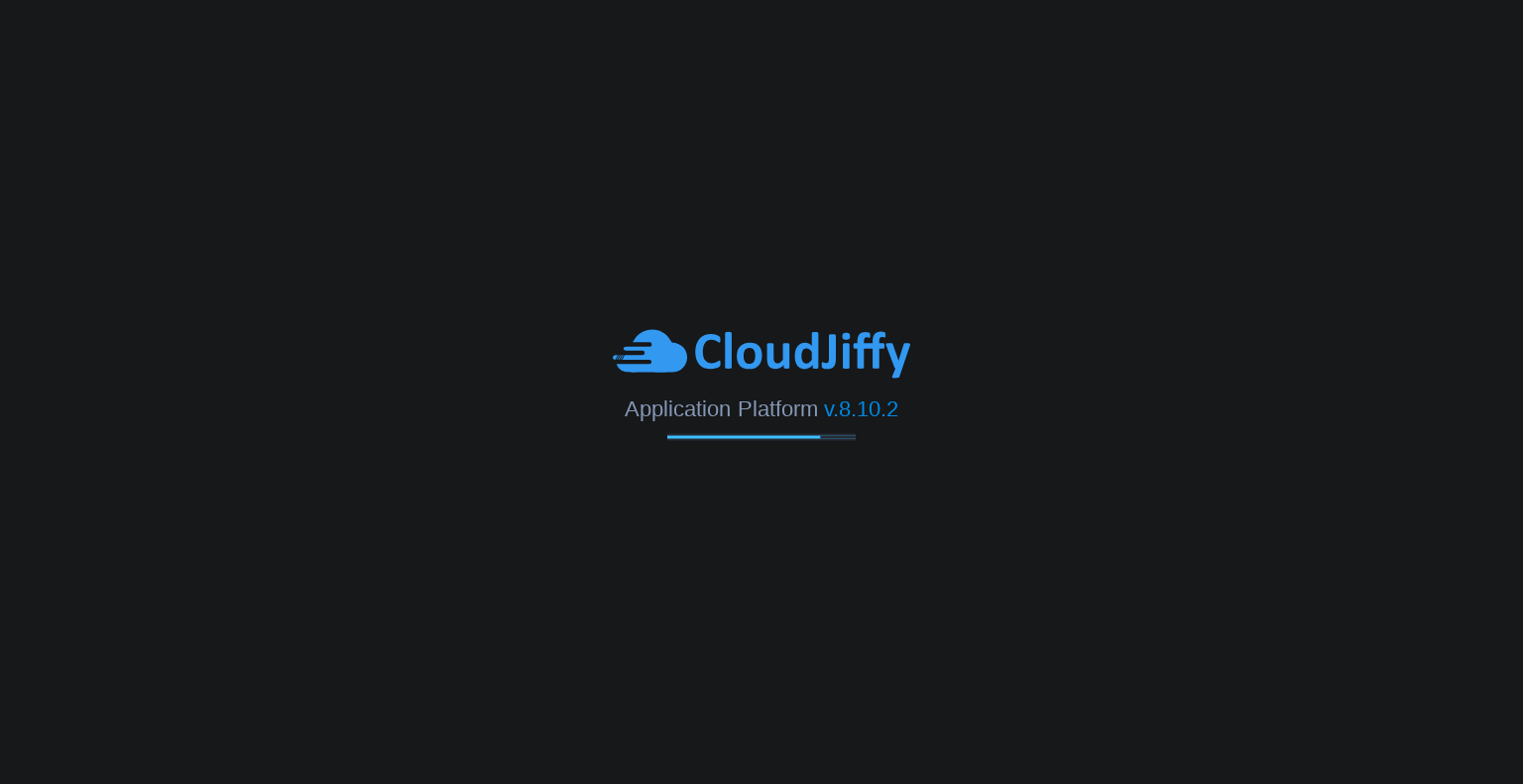 scroll, scrollTop: 0, scrollLeft: 0, axis: both 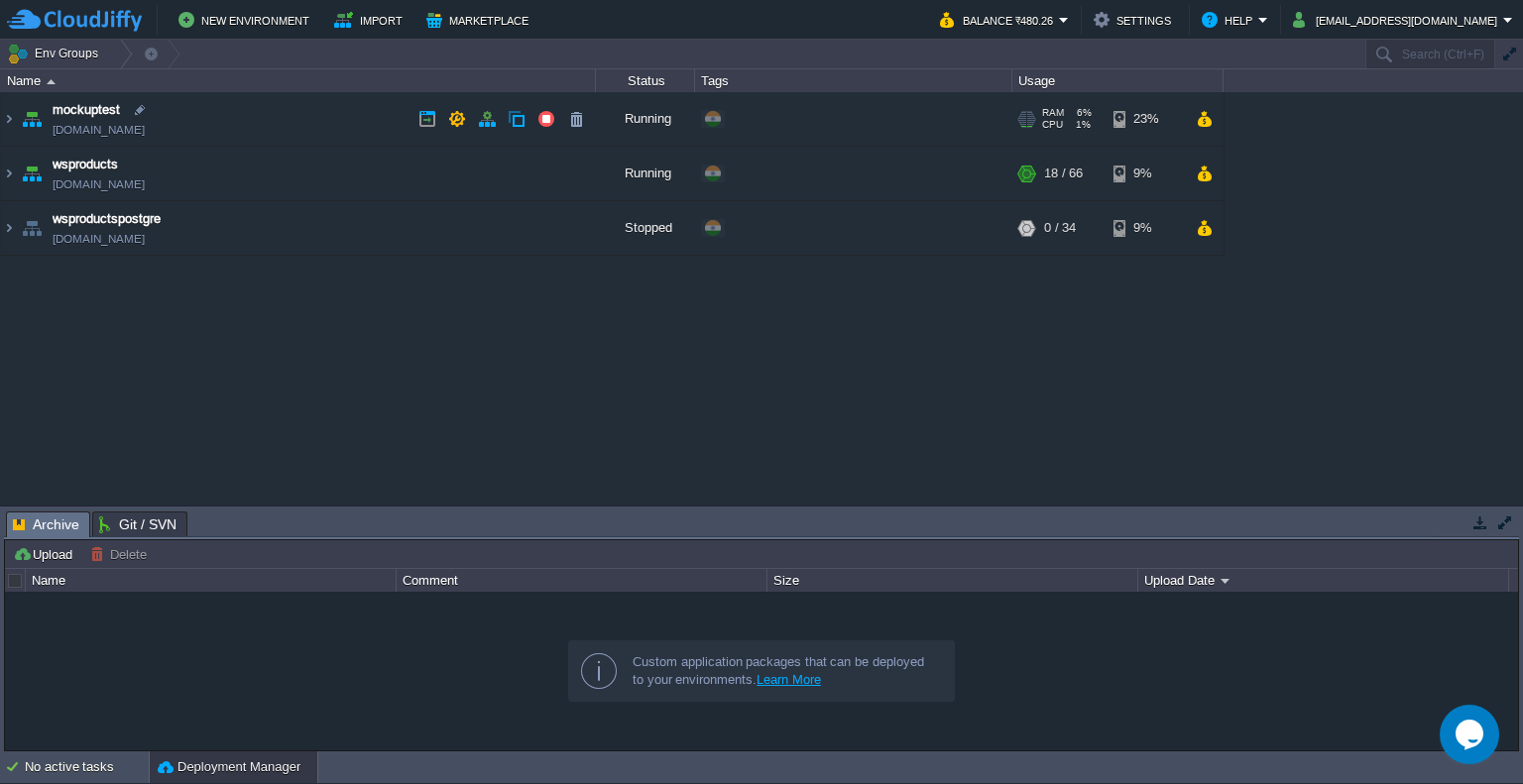 click on "mockuptest [DOMAIN_NAME]" at bounding box center [298, 119] 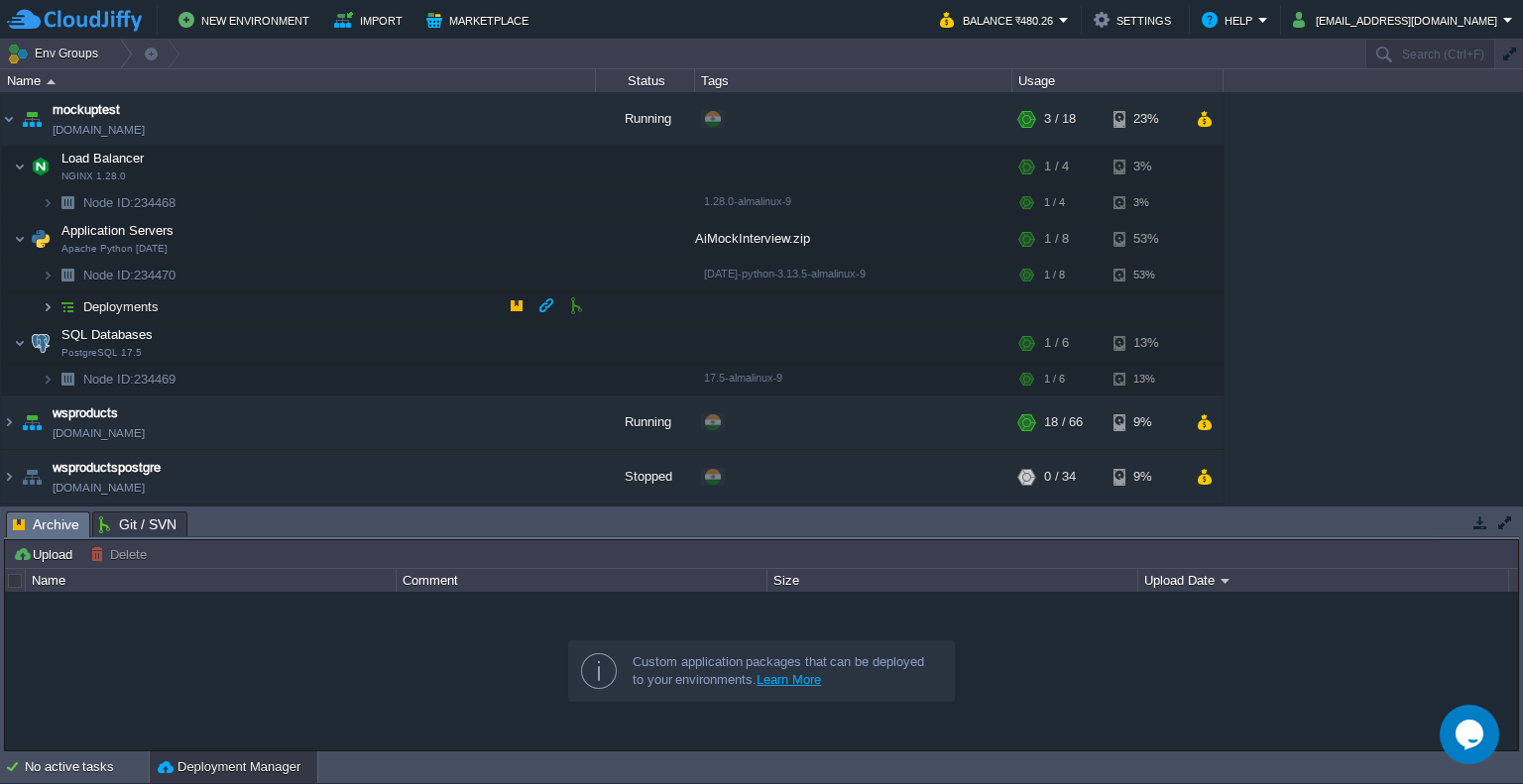 click at bounding box center (48, 306) 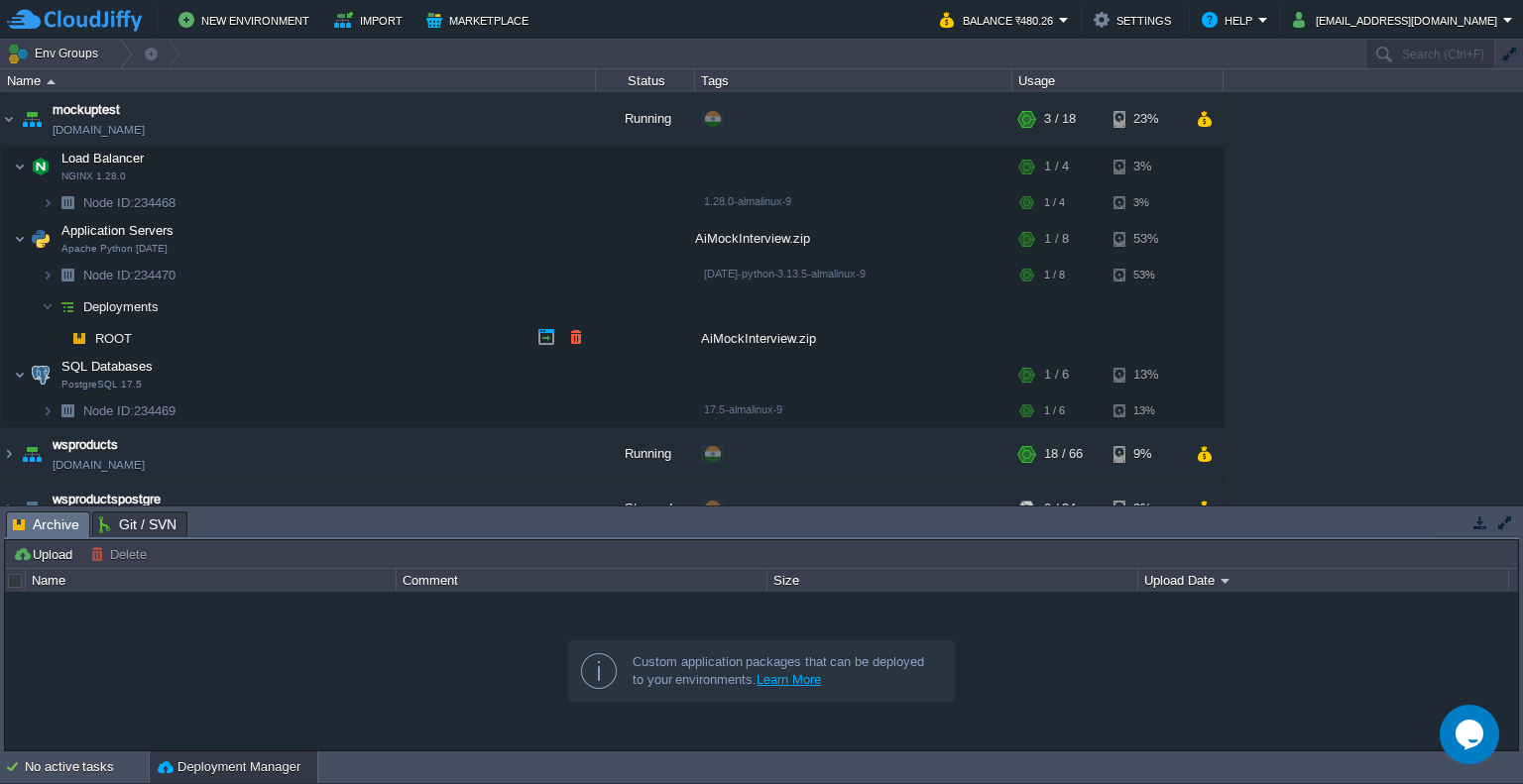 click on "AiMockInterview.zip" at bounding box center [854, 338] 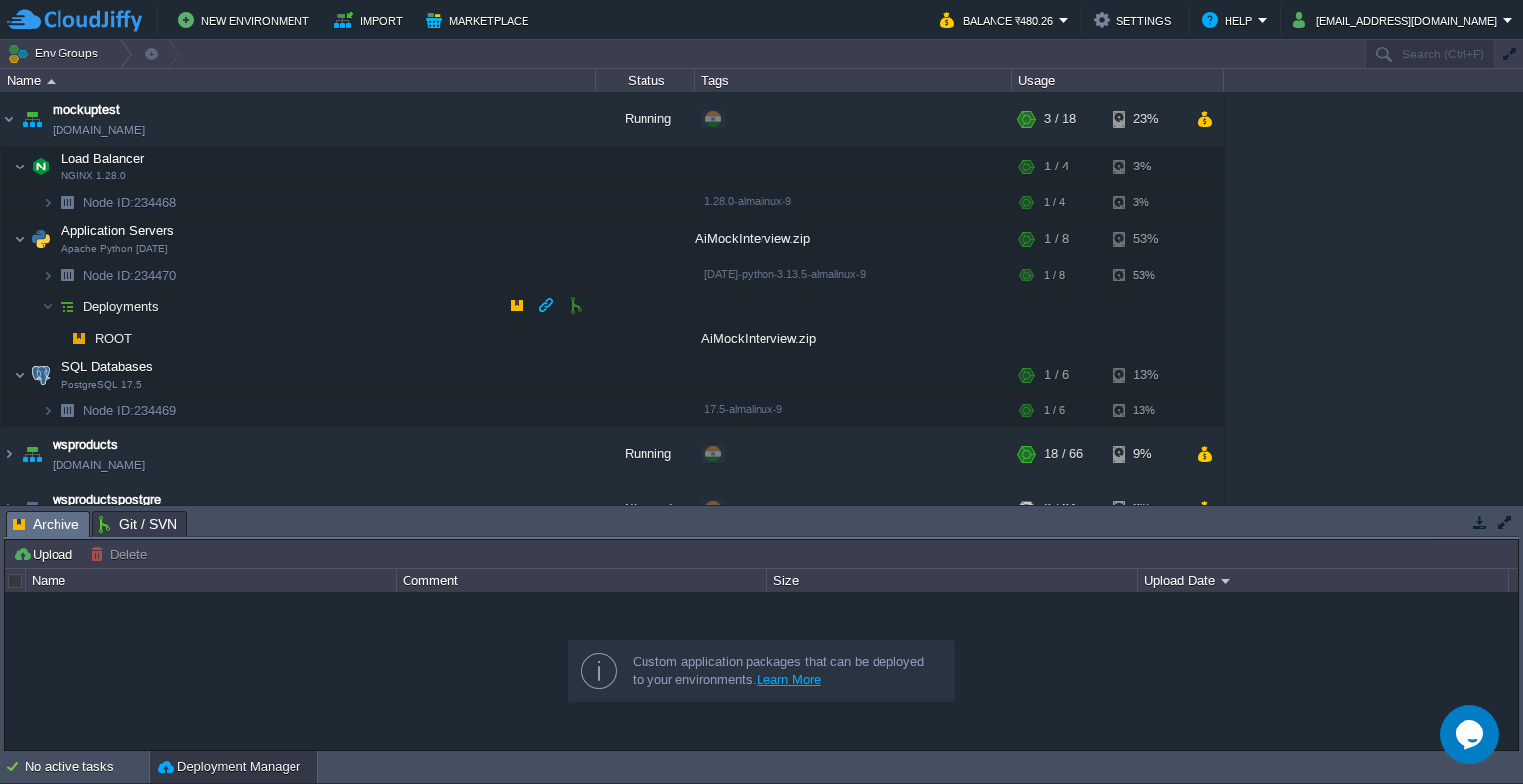 click at bounding box center (67, 306) 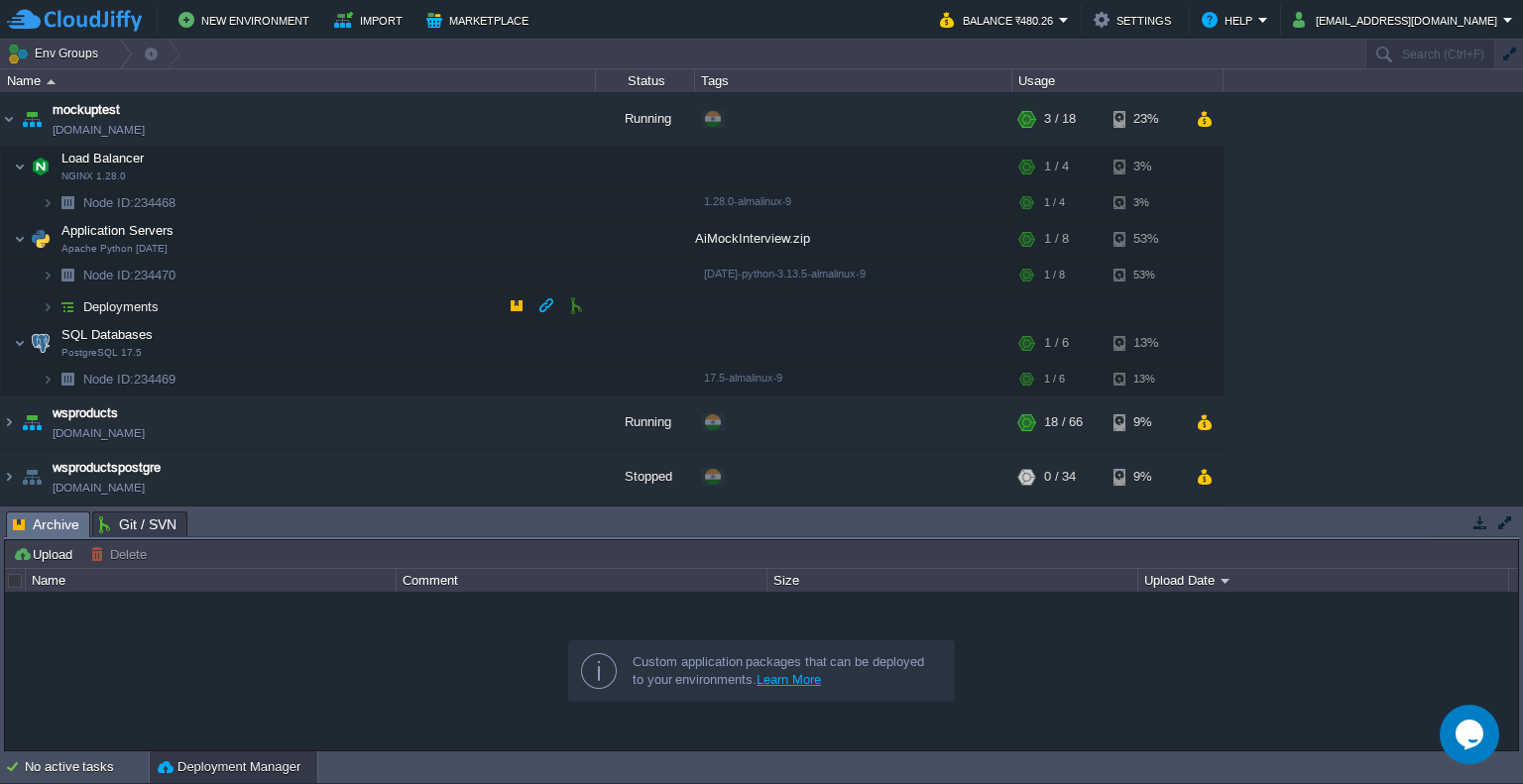 click at bounding box center [67, 306] 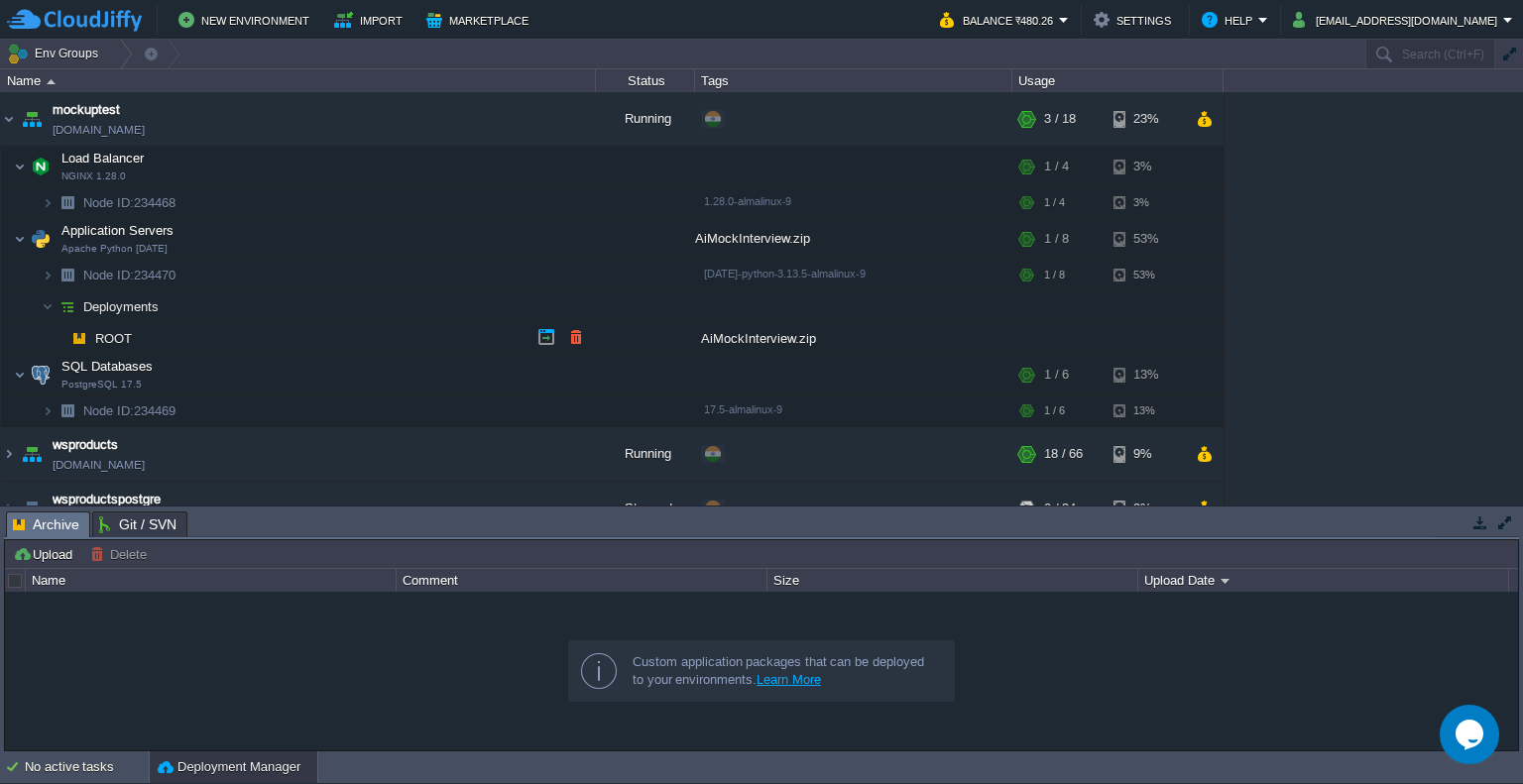 click on "ROOT" at bounding box center (298, 339) 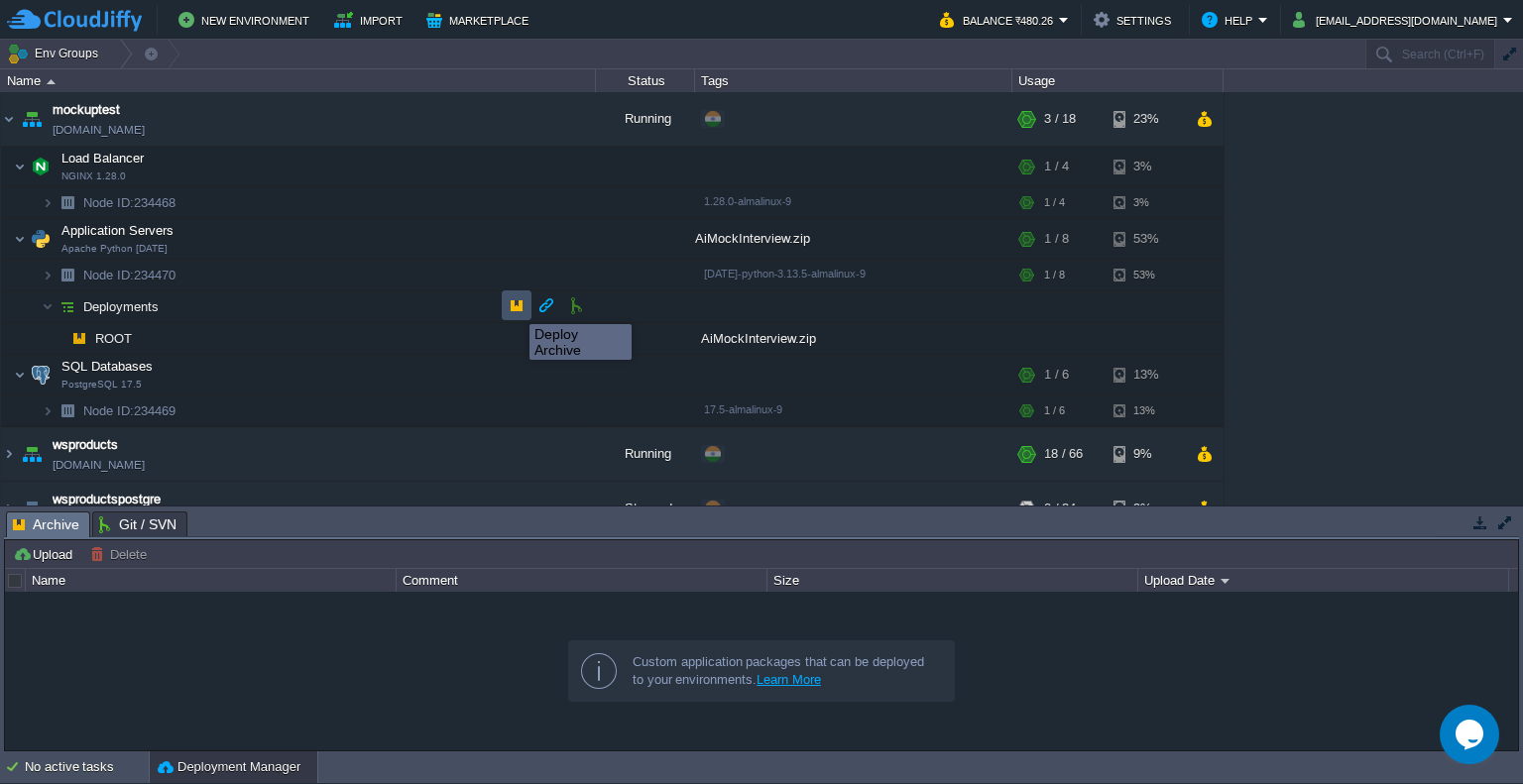 click at bounding box center (517, 305) 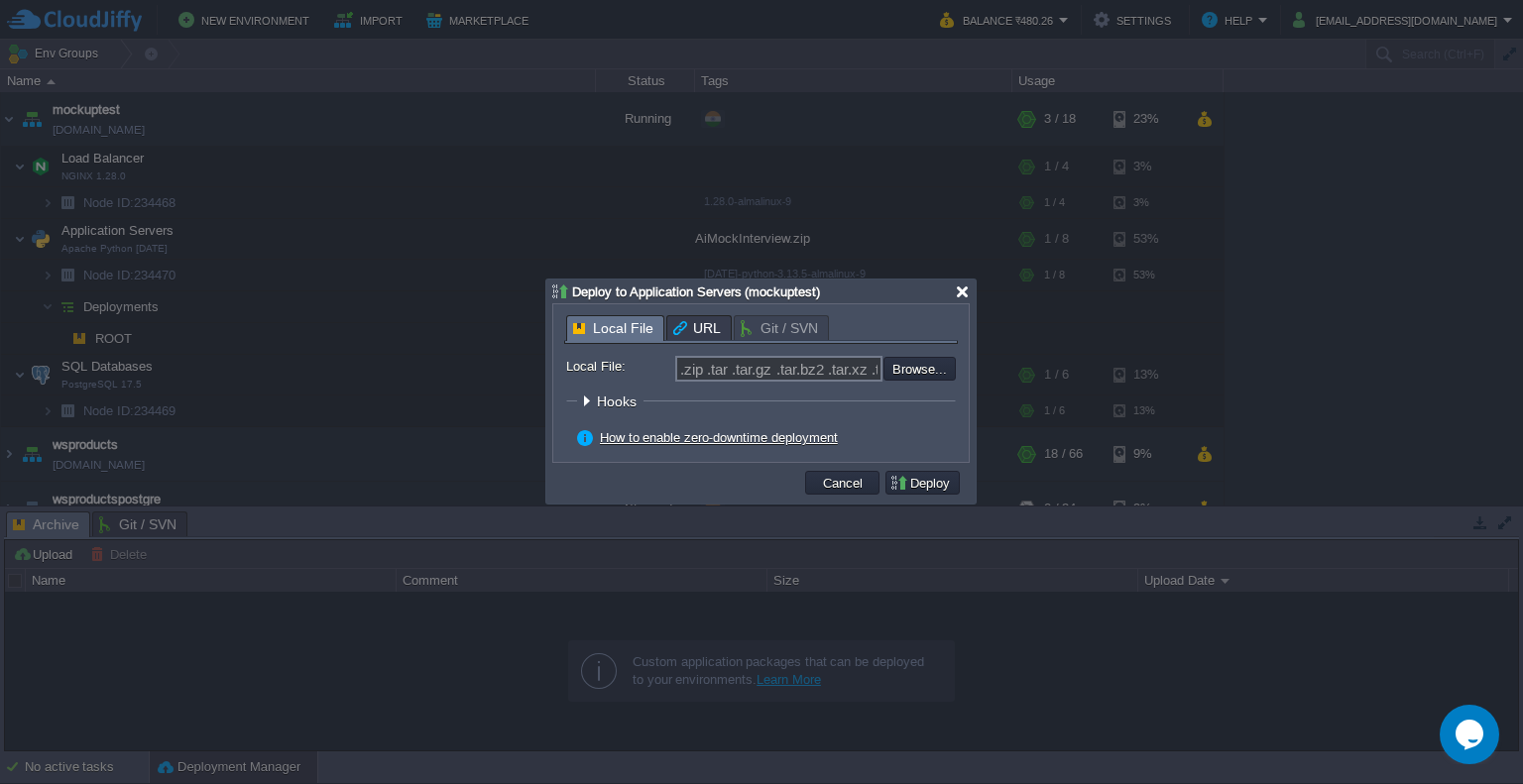 click at bounding box center (962, 291) 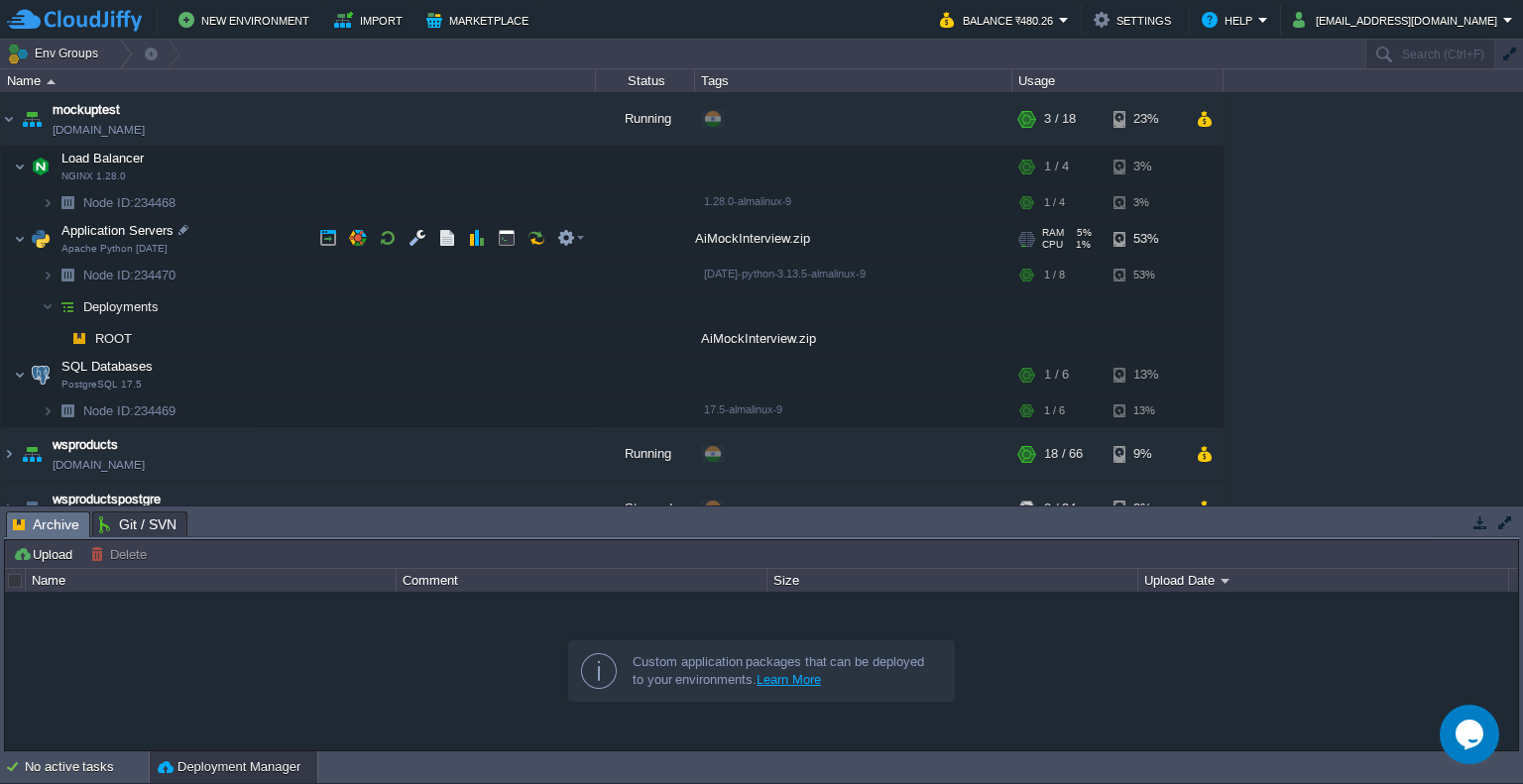click on "AiMockInterview.zip" at bounding box center (854, 239) 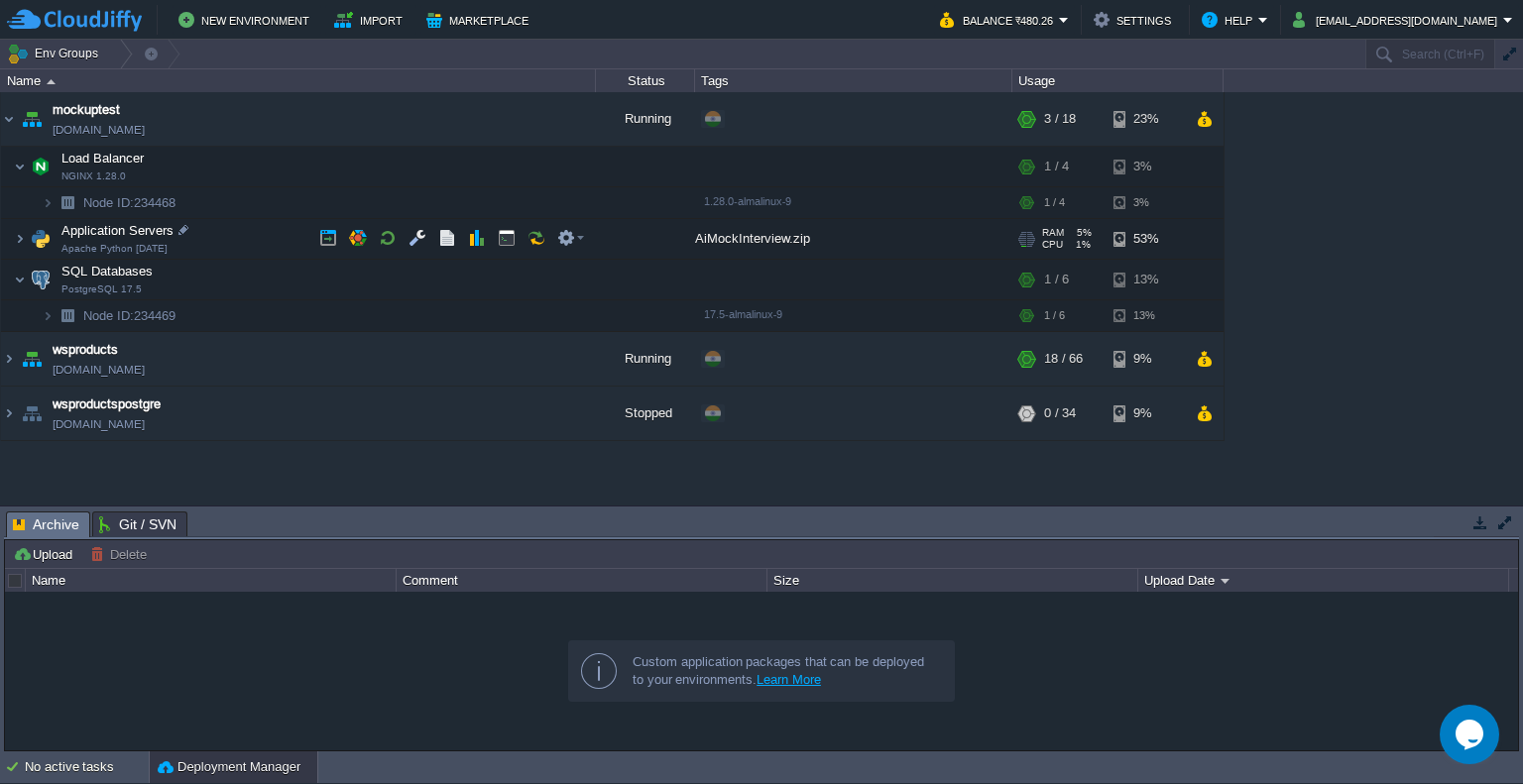 click on "AiMockInterview.zip" at bounding box center [854, 239] 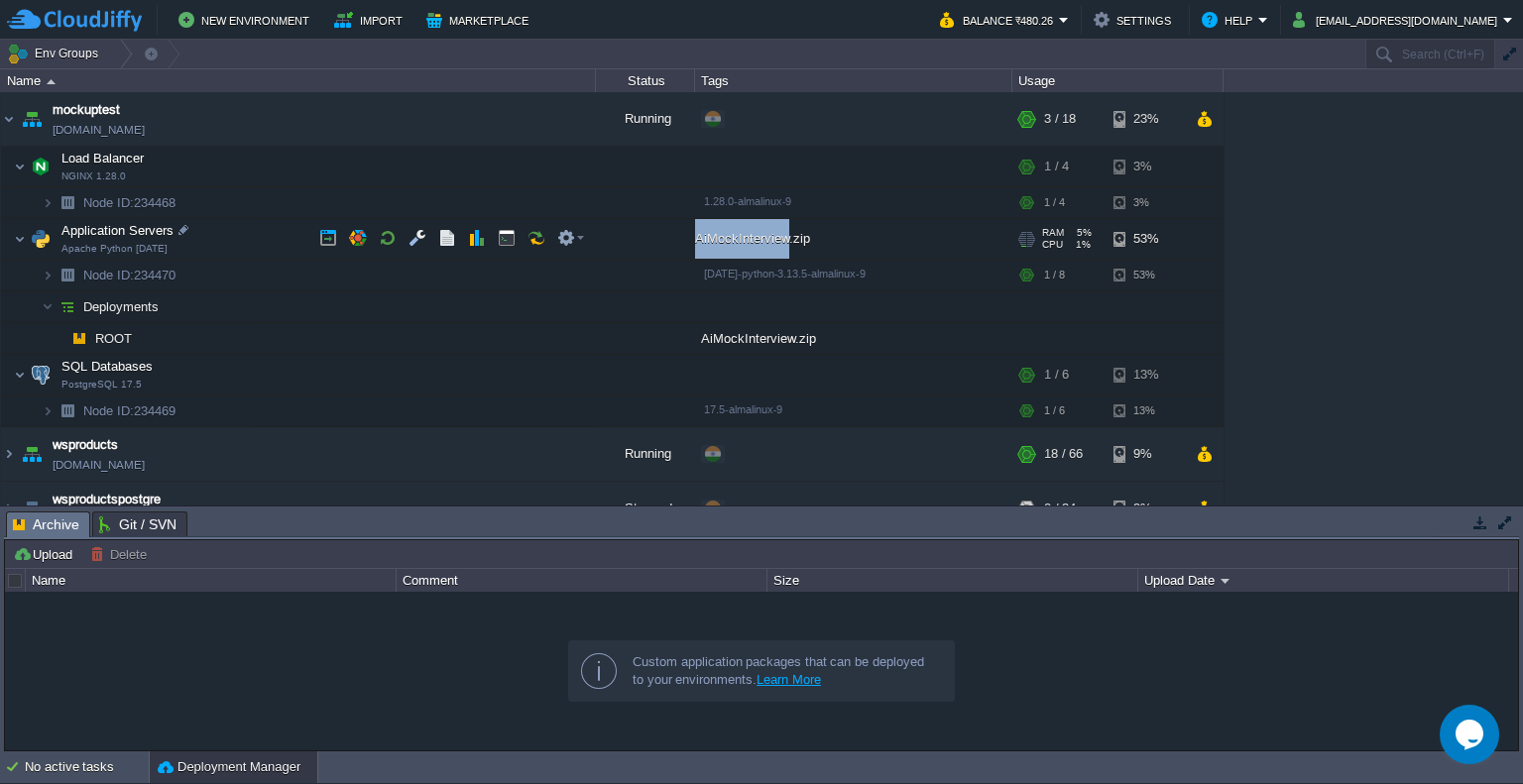 click on "AiMockInterview.zip" at bounding box center (854, 239) 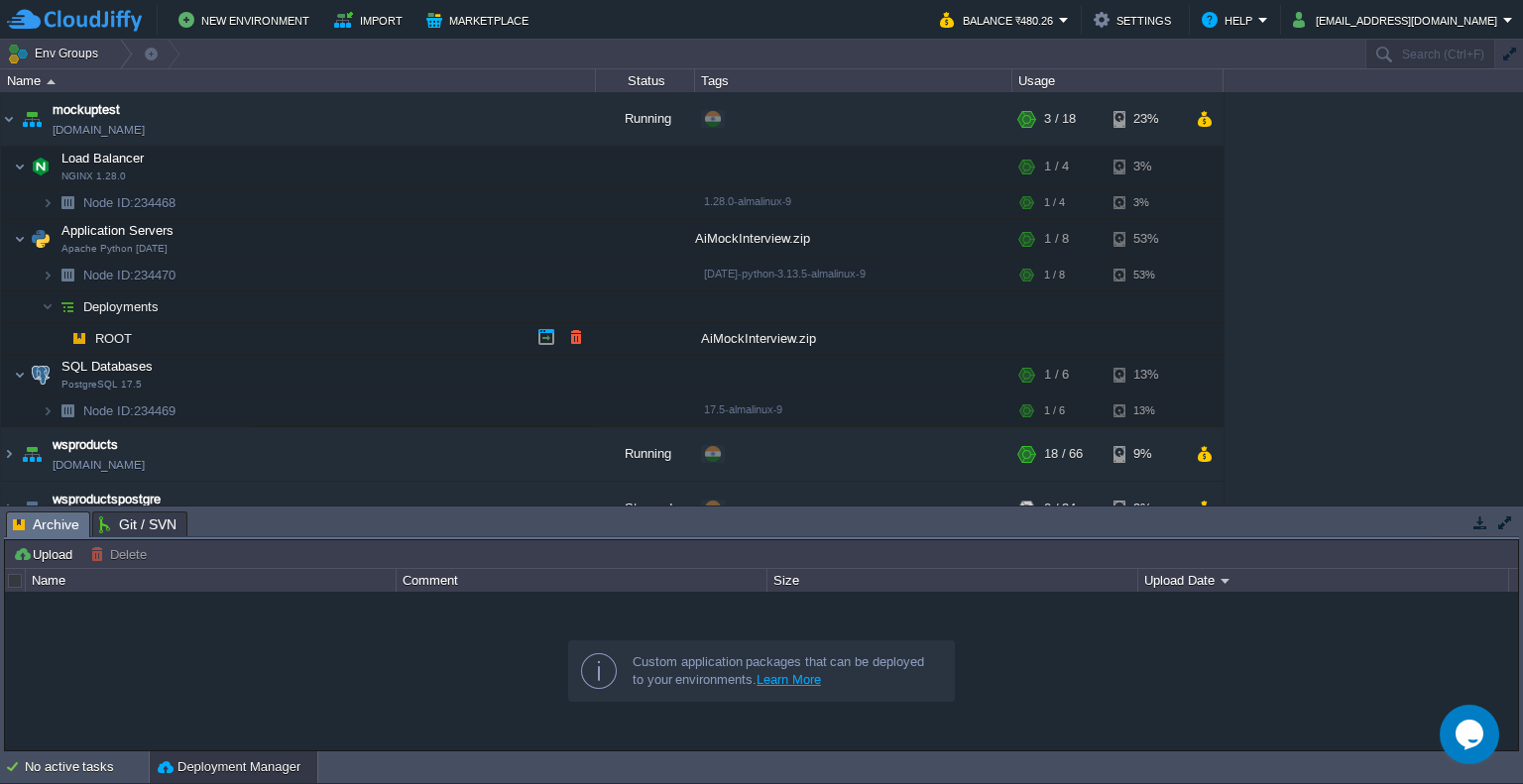 click on "AiMockInterview.zip" at bounding box center [854, 338] 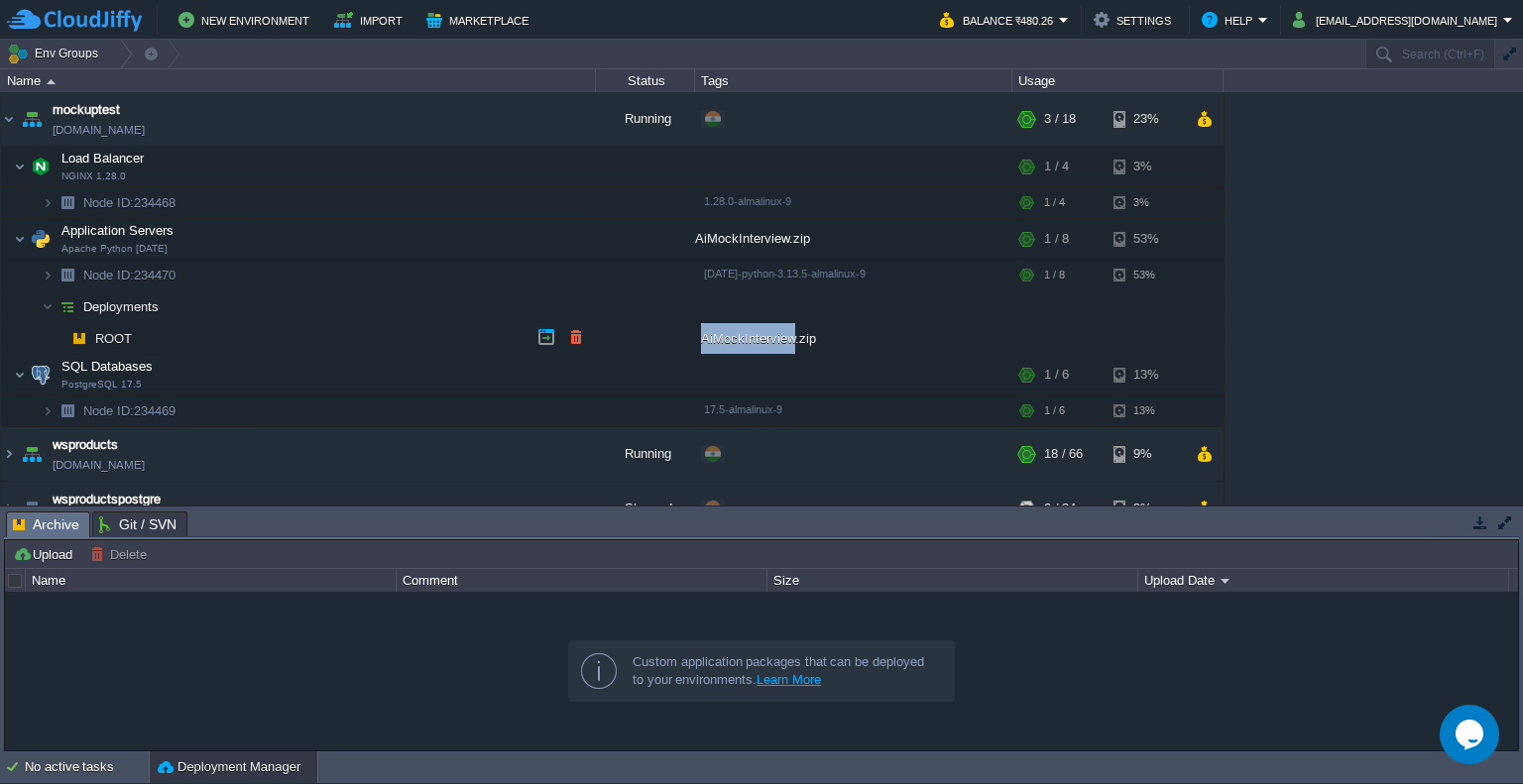 click on "AiMockInterview.zip" at bounding box center [854, 338] 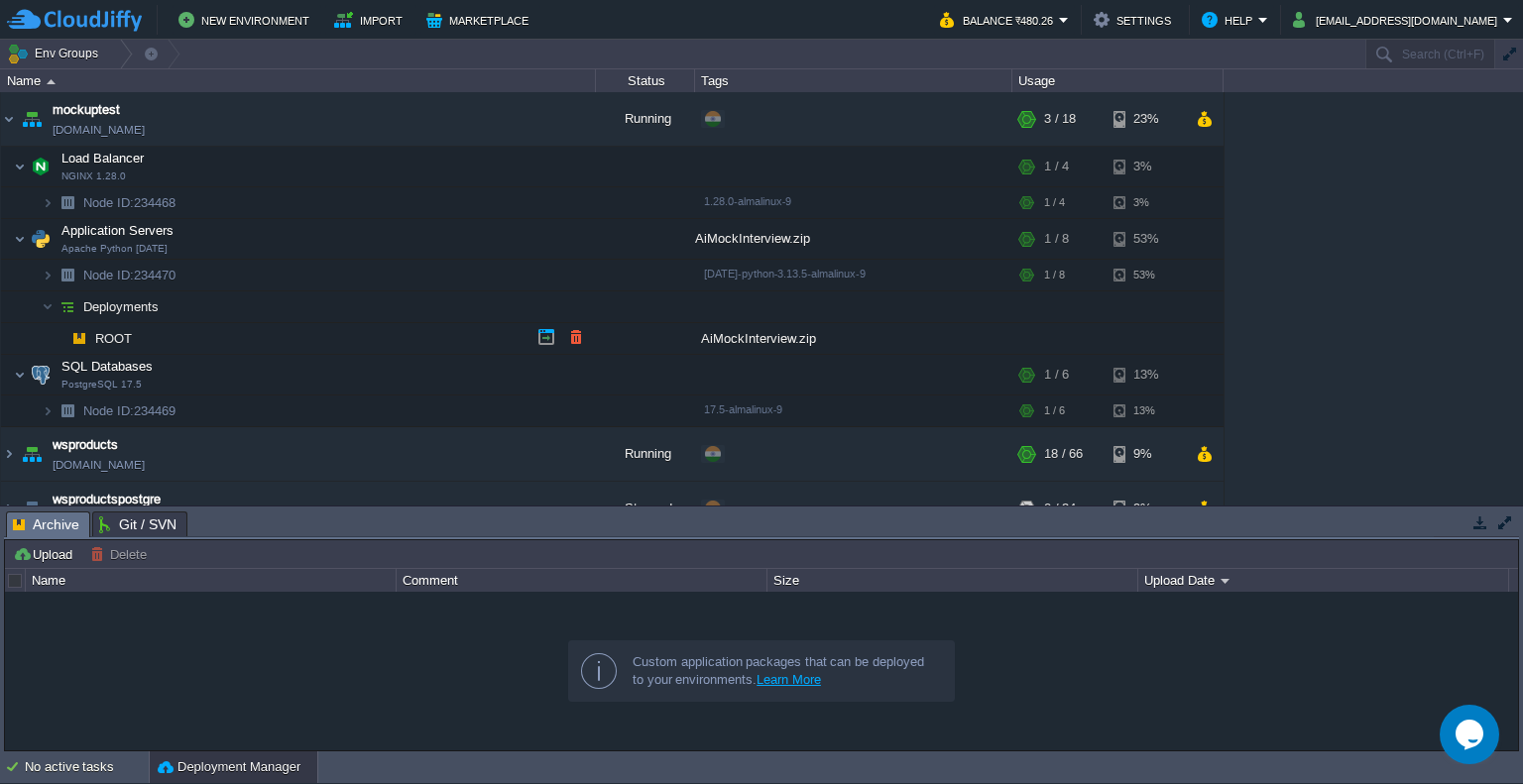 click on "ROOT" at bounding box center [298, 339] 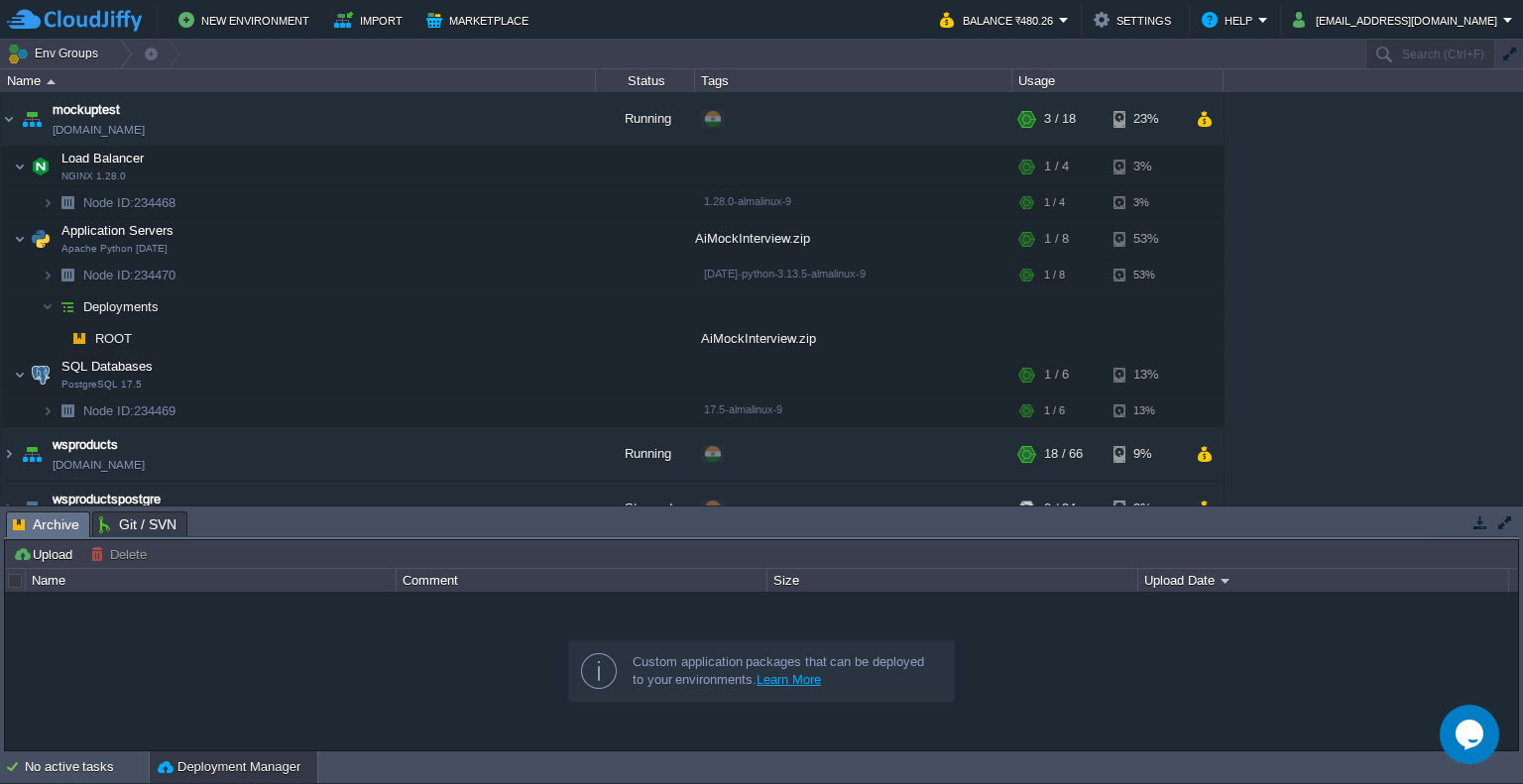 click on "Archive" at bounding box center [46, 524] 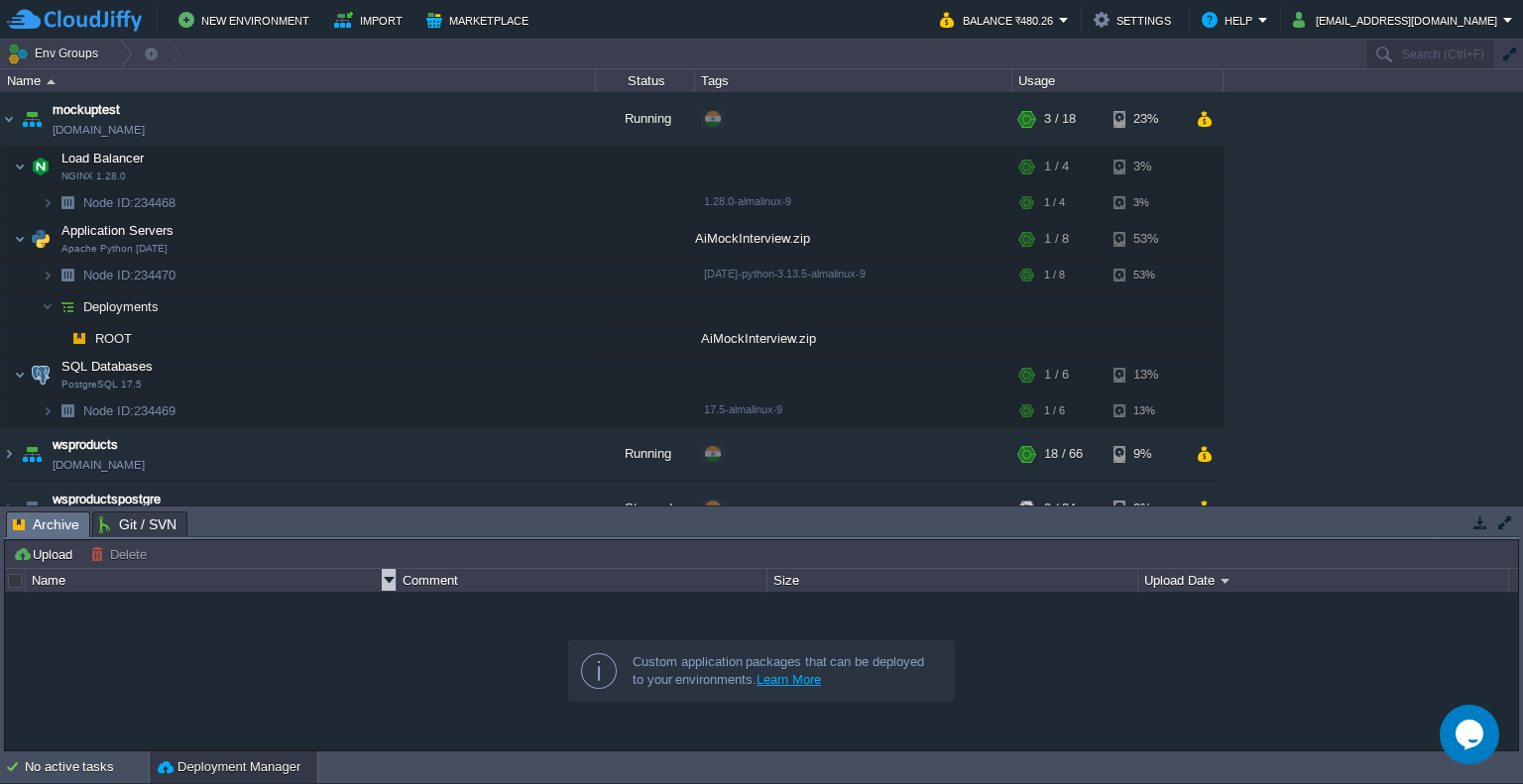 click on "Name" at bounding box center (211, 580) 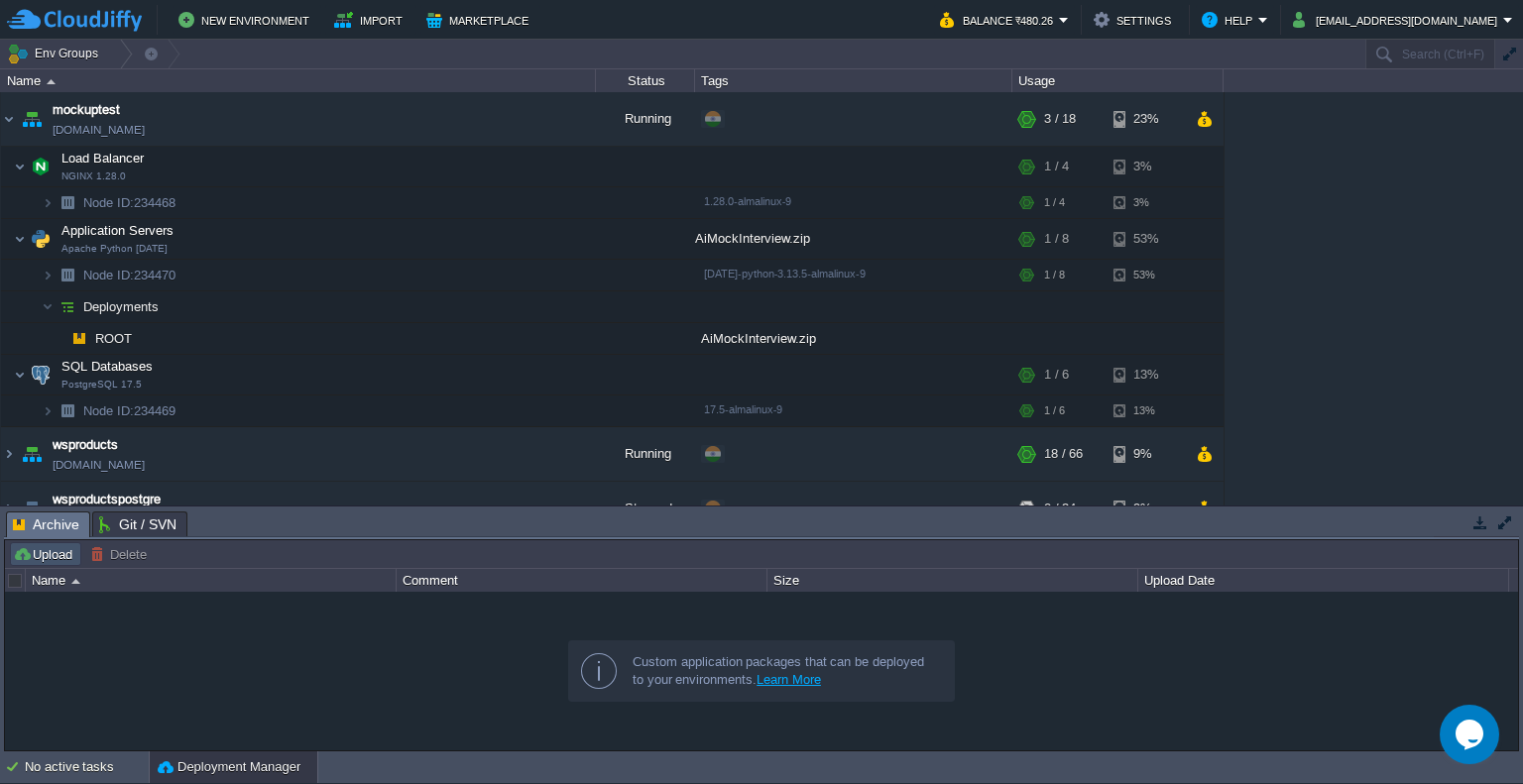 click on "Upload" at bounding box center (46, 554) 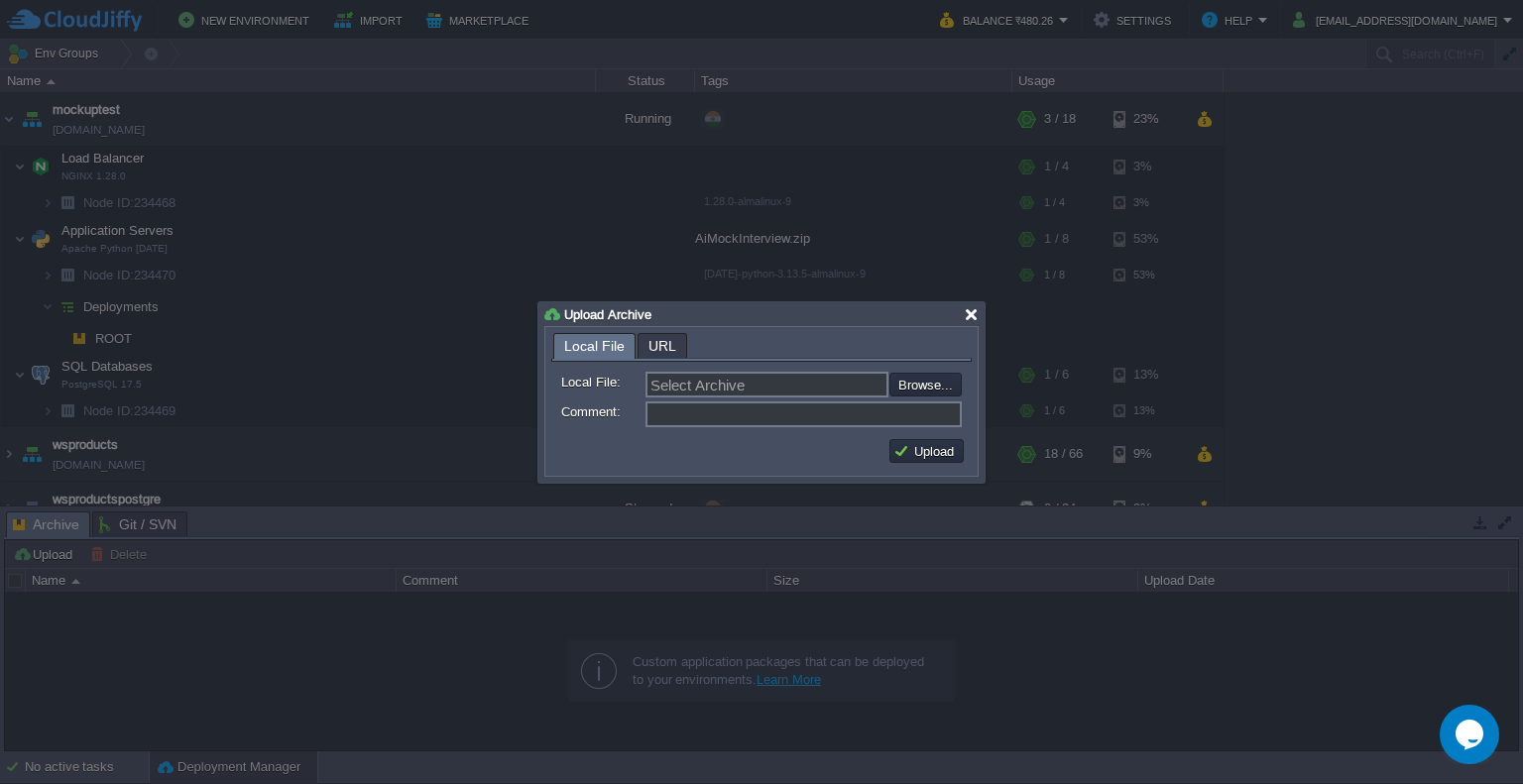 click at bounding box center (971, 314) 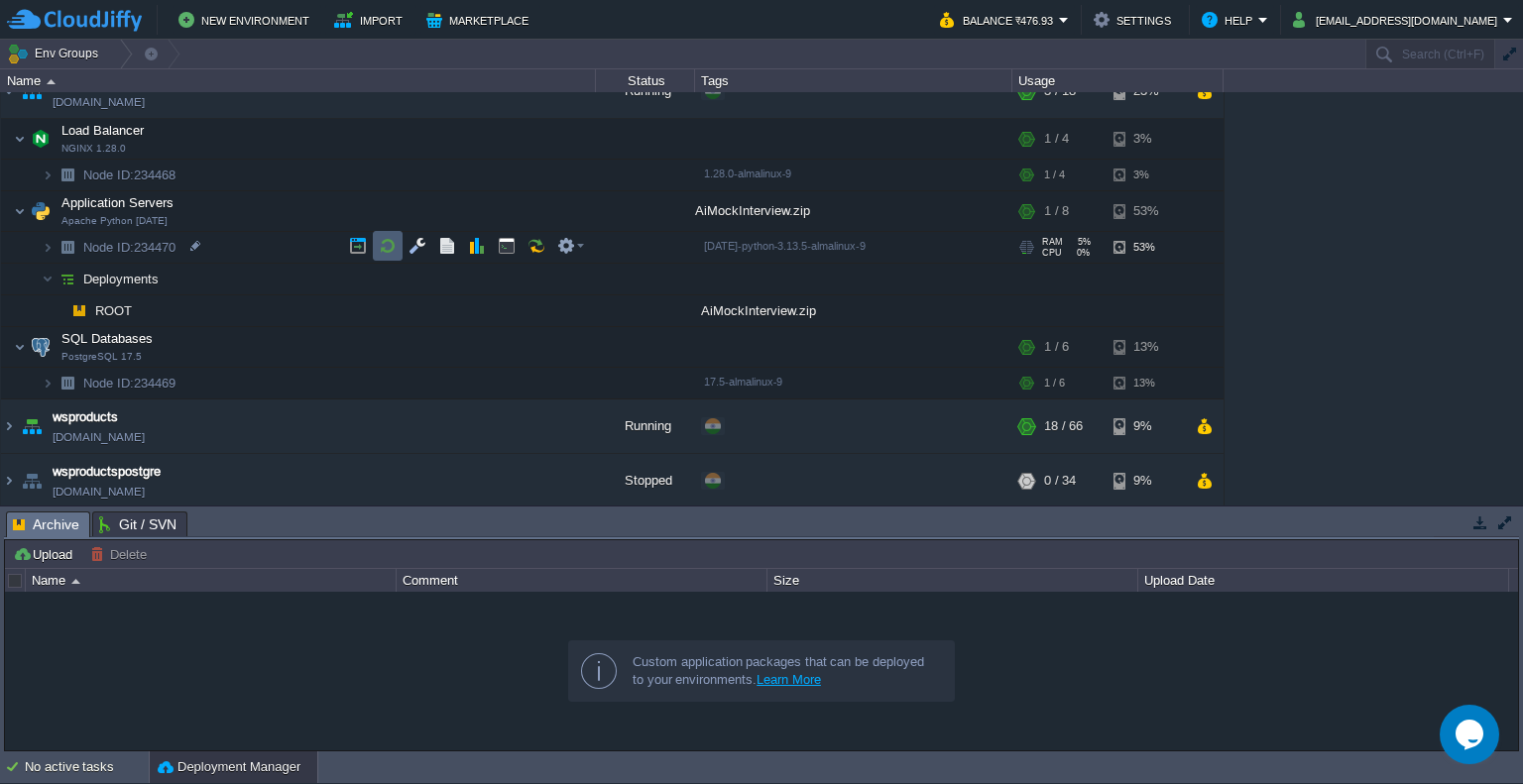 scroll, scrollTop: 0, scrollLeft: 0, axis: both 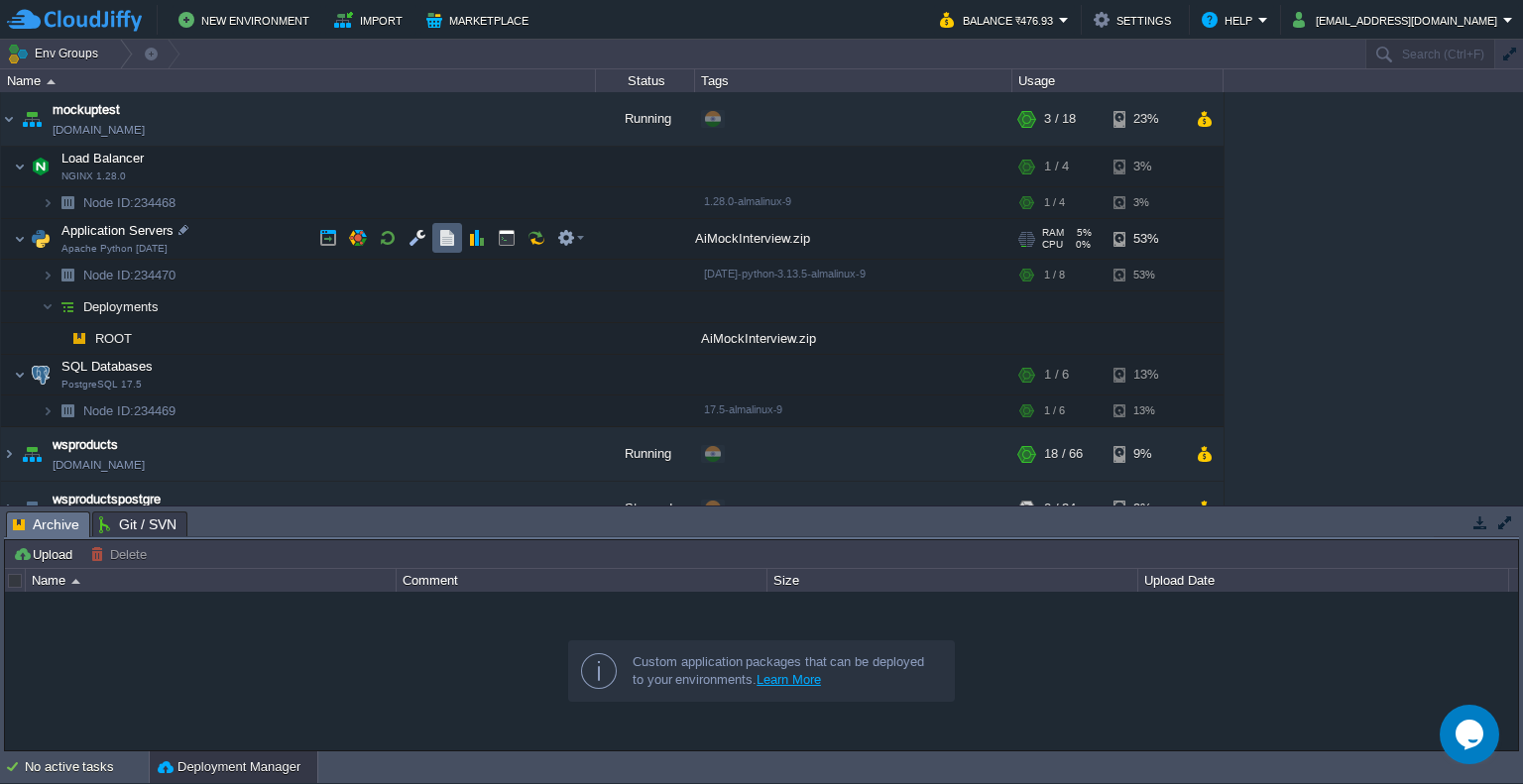 click at bounding box center (447, 238) 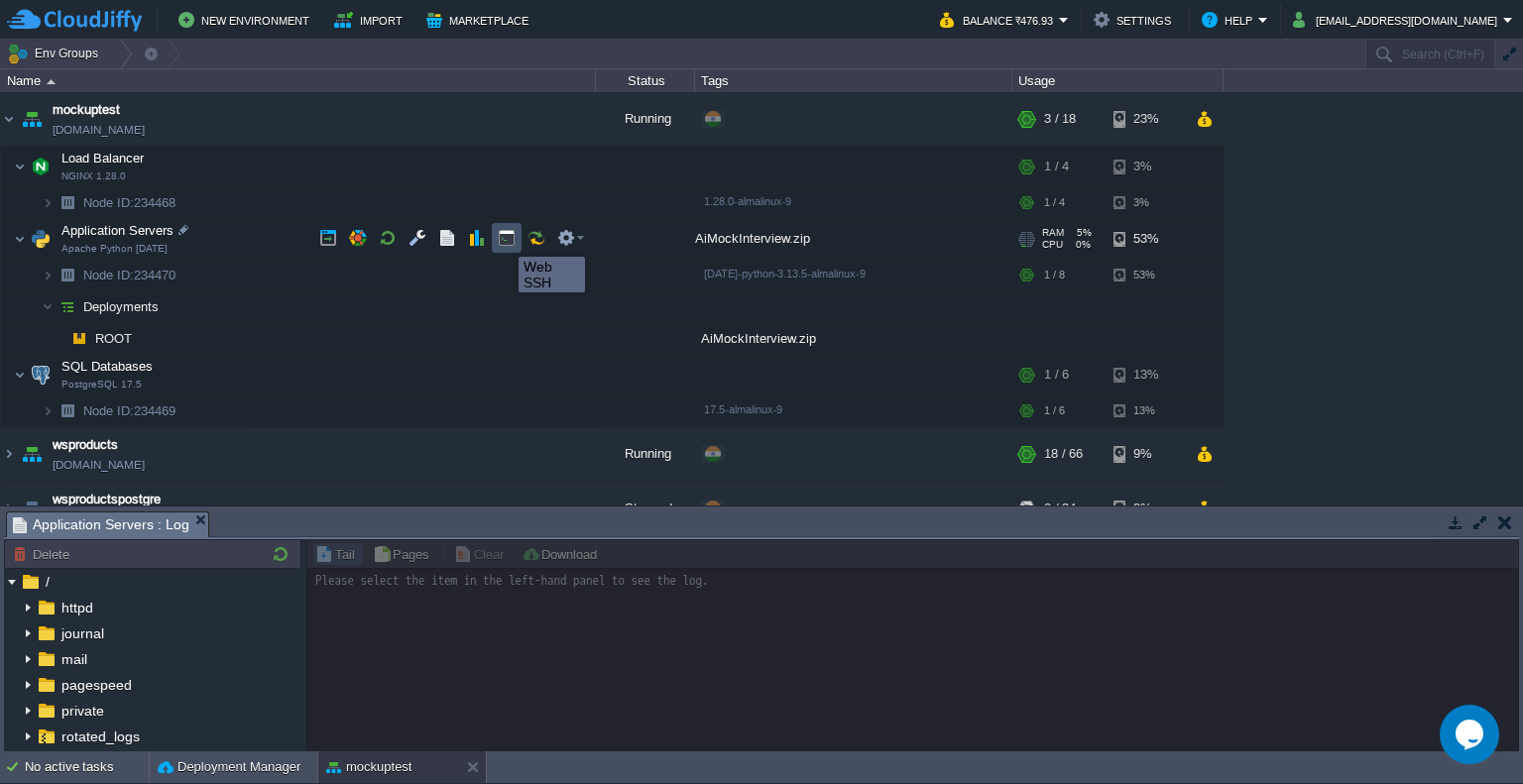 click at bounding box center [507, 238] 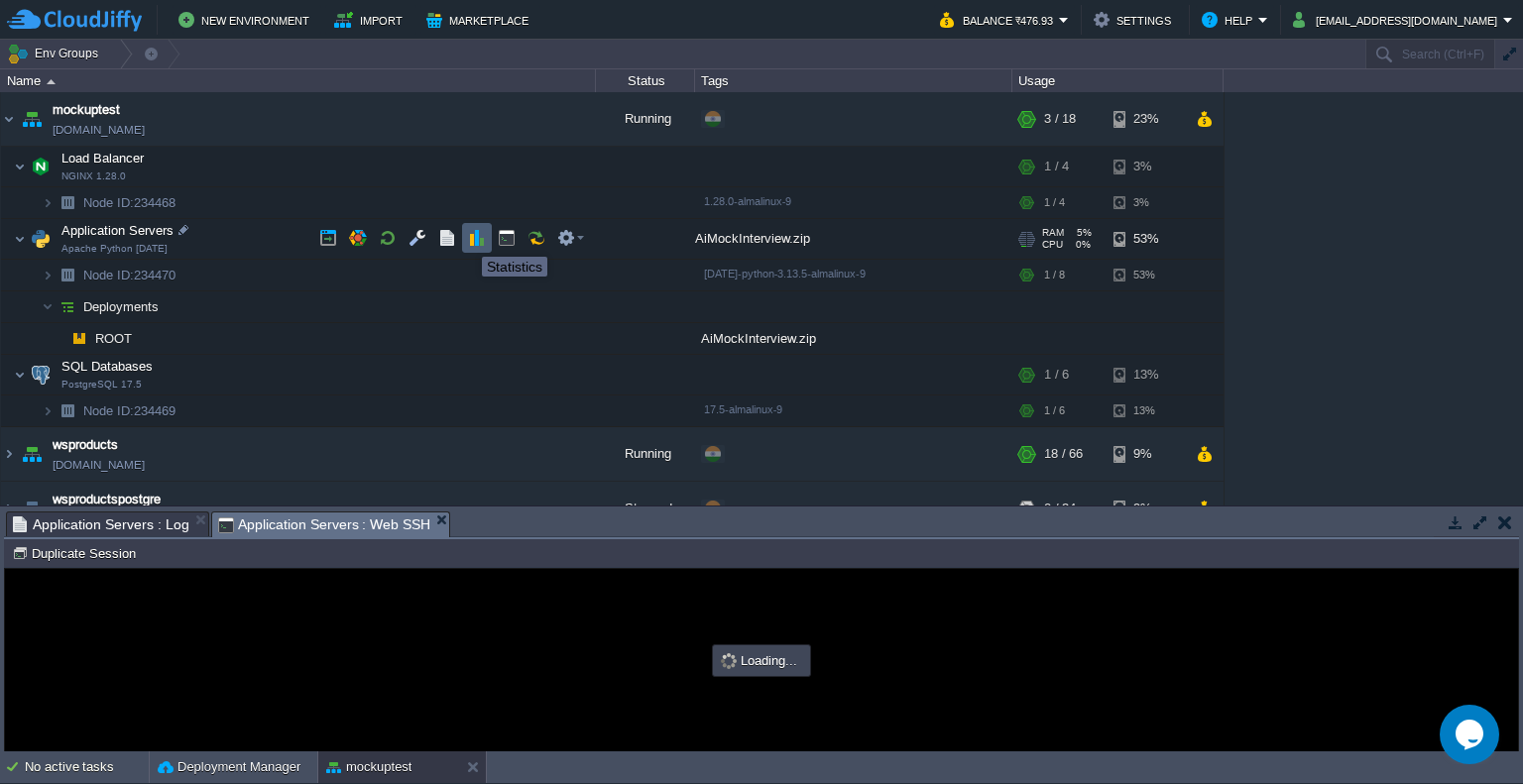 scroll, scrollTop: 0, scrollLeft: 0, axis: both 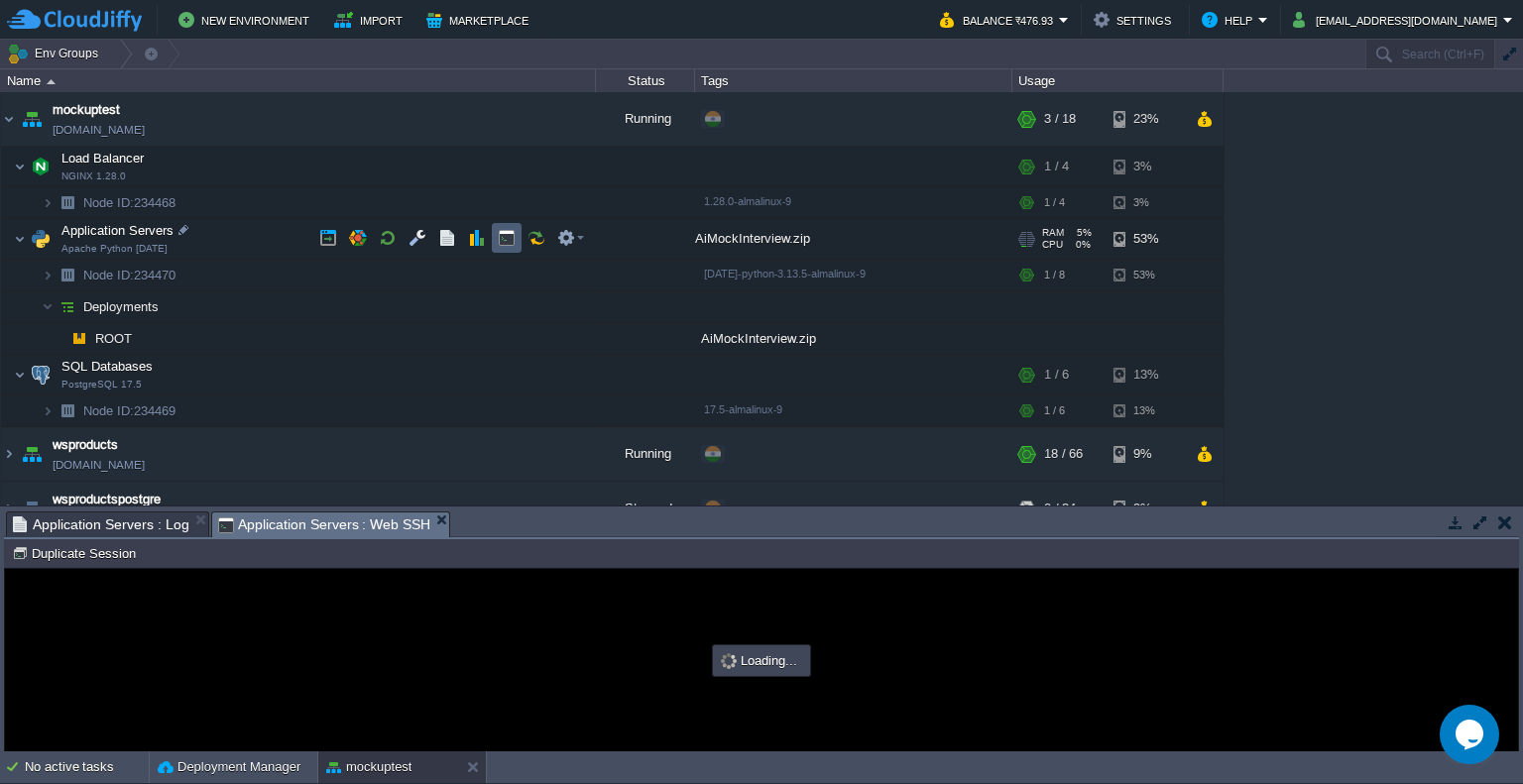 click at bounding box center [507, 238] 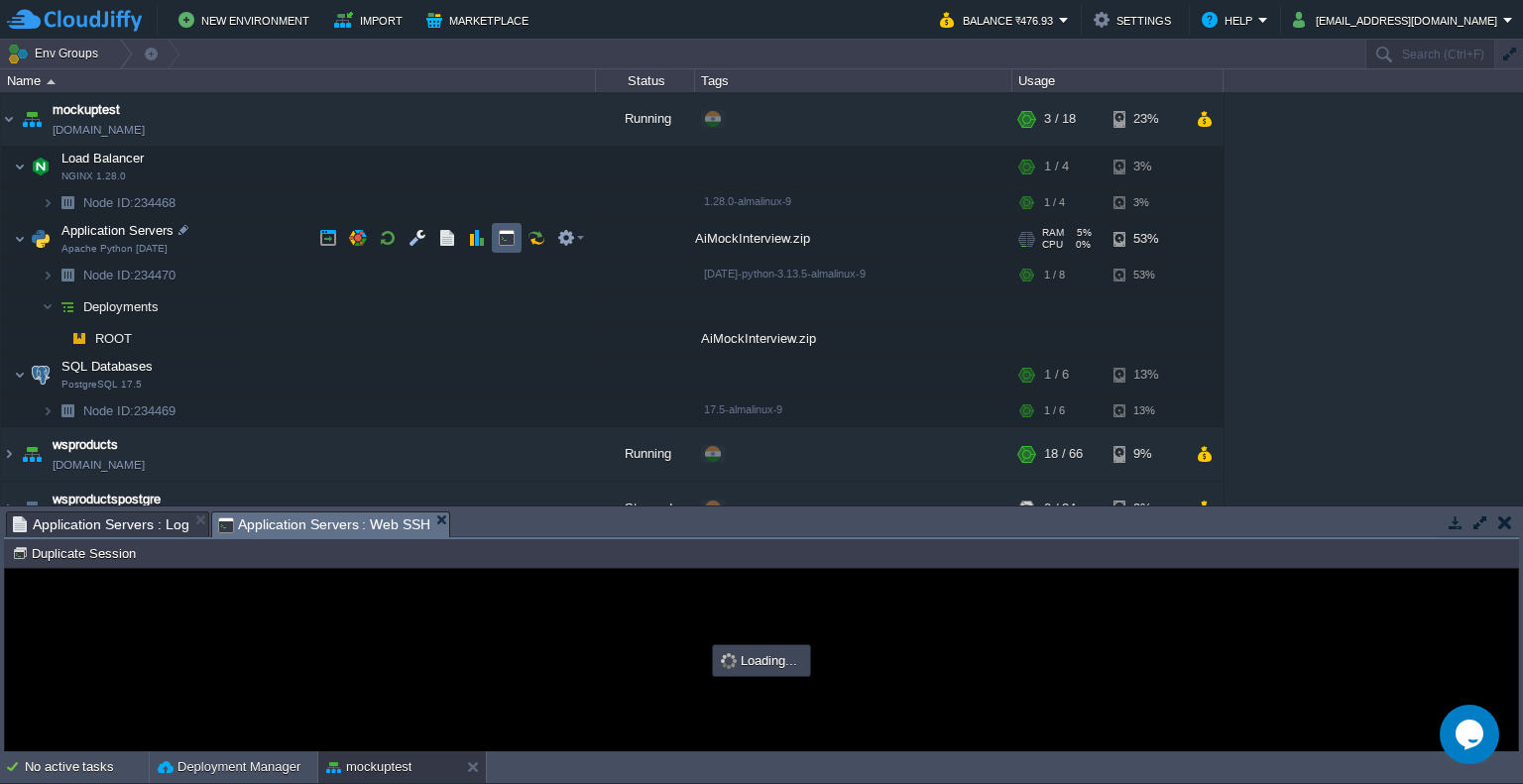 type on "#000000" 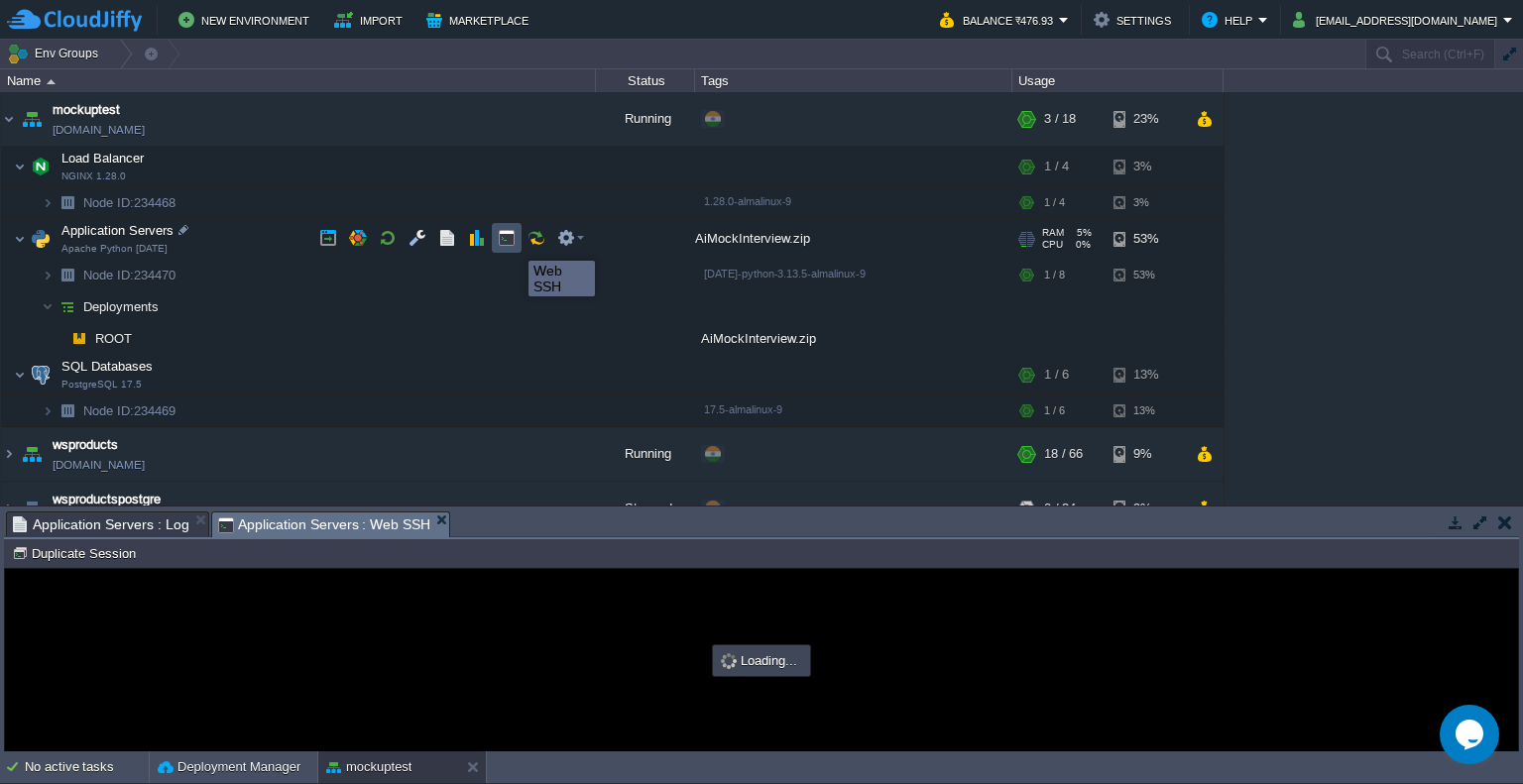 click at bounding box center (507, 238) 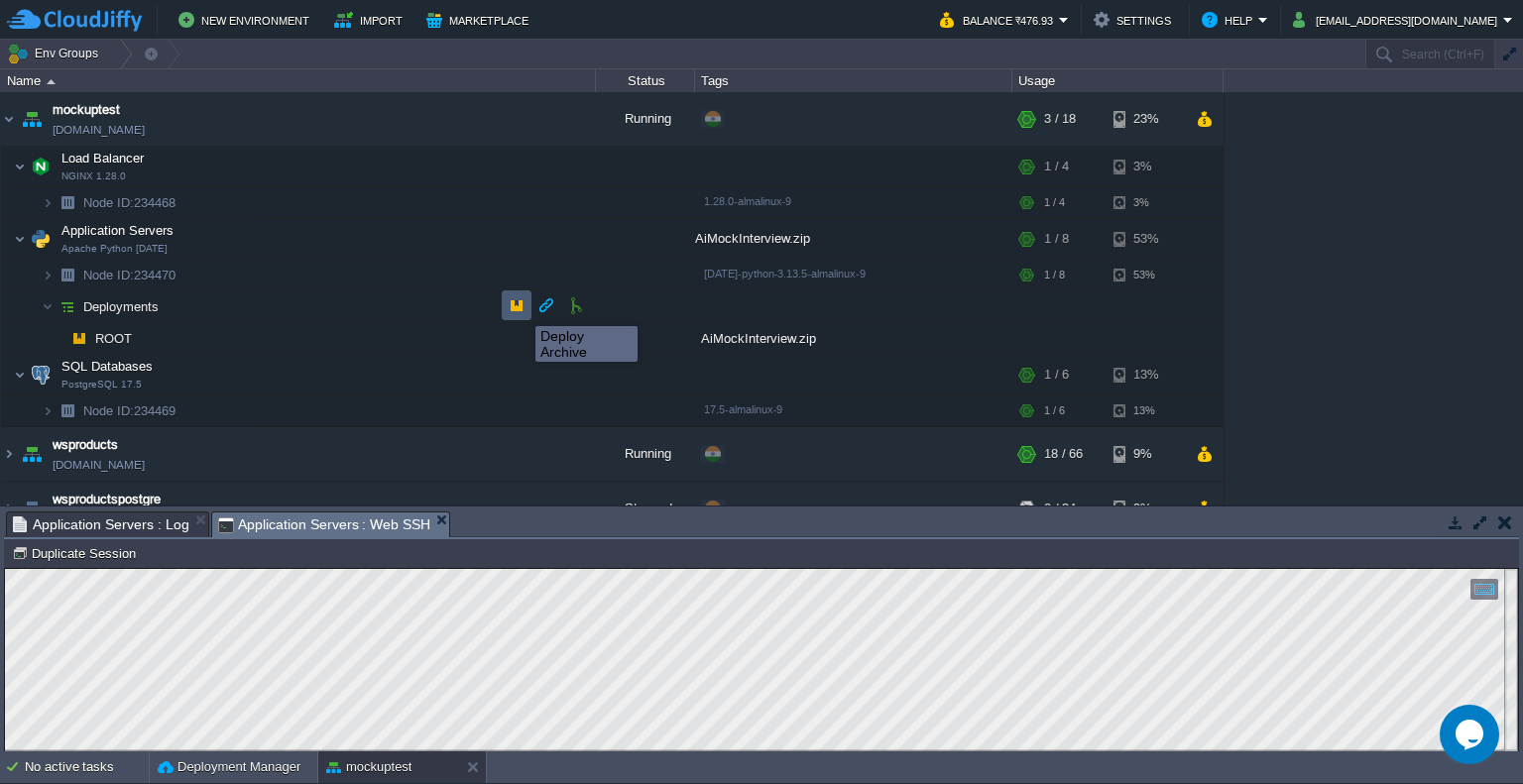click at bounding box center (517, 305) 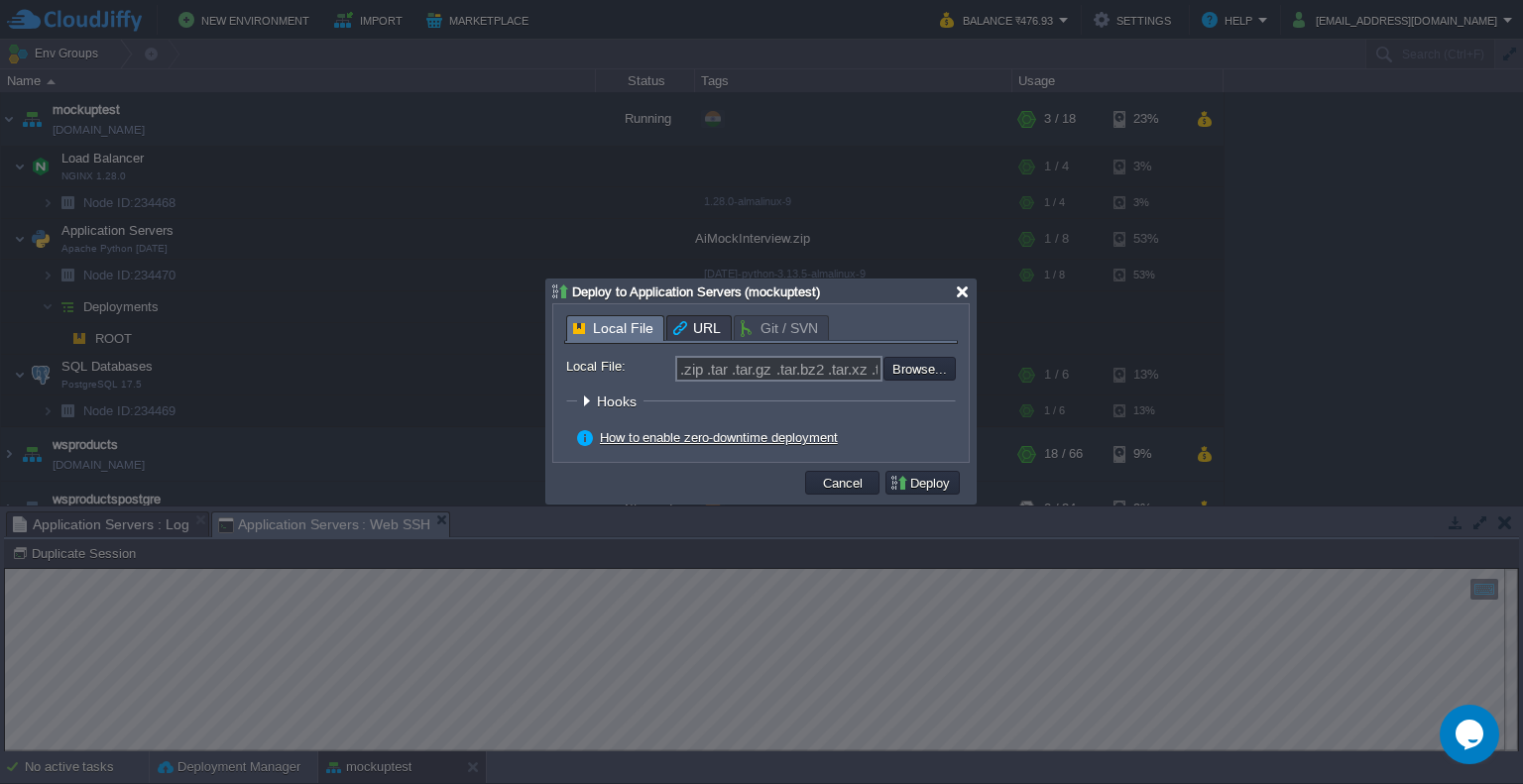 click at bounding box center (962, 291) 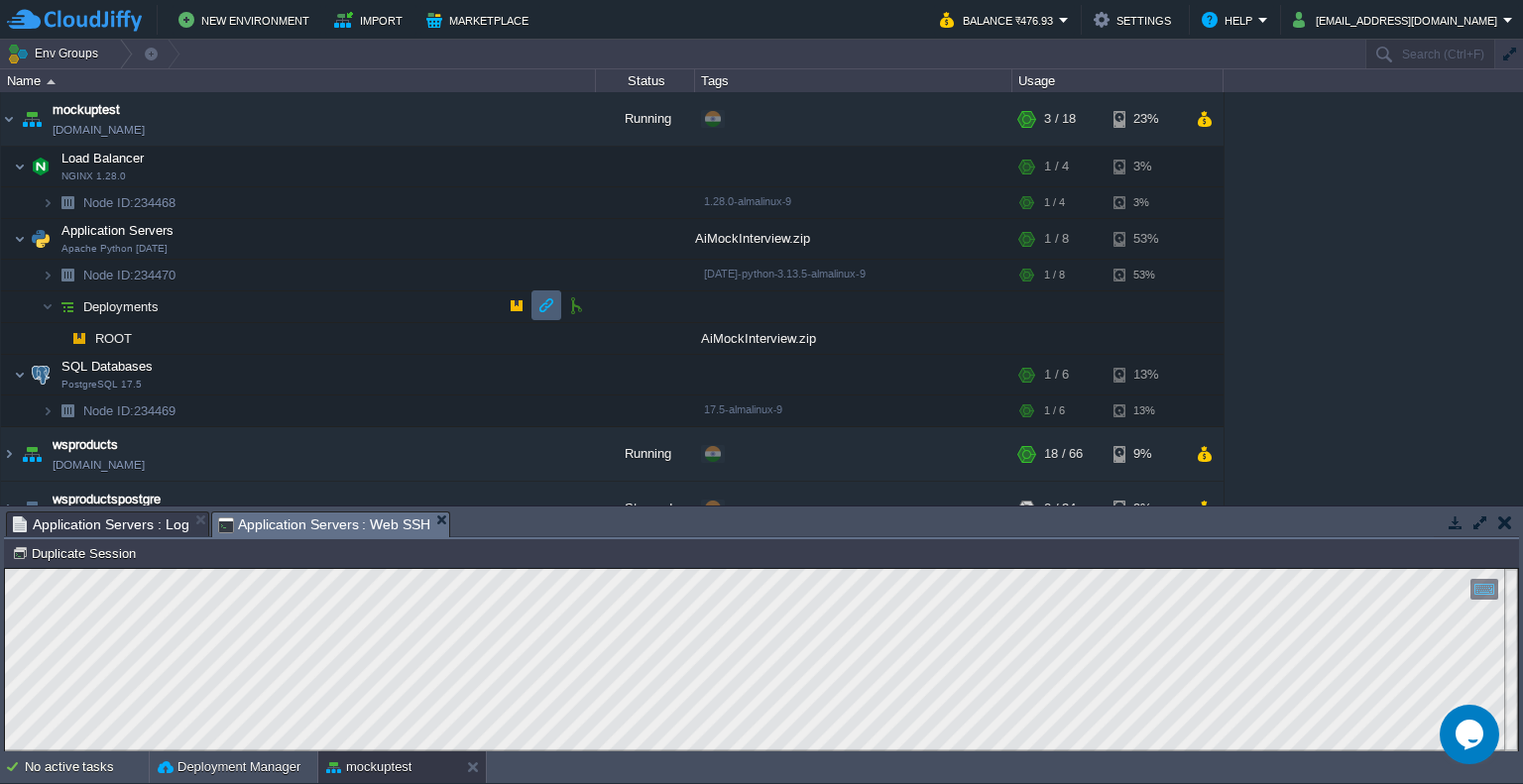 click at bounding box center (546, 305) 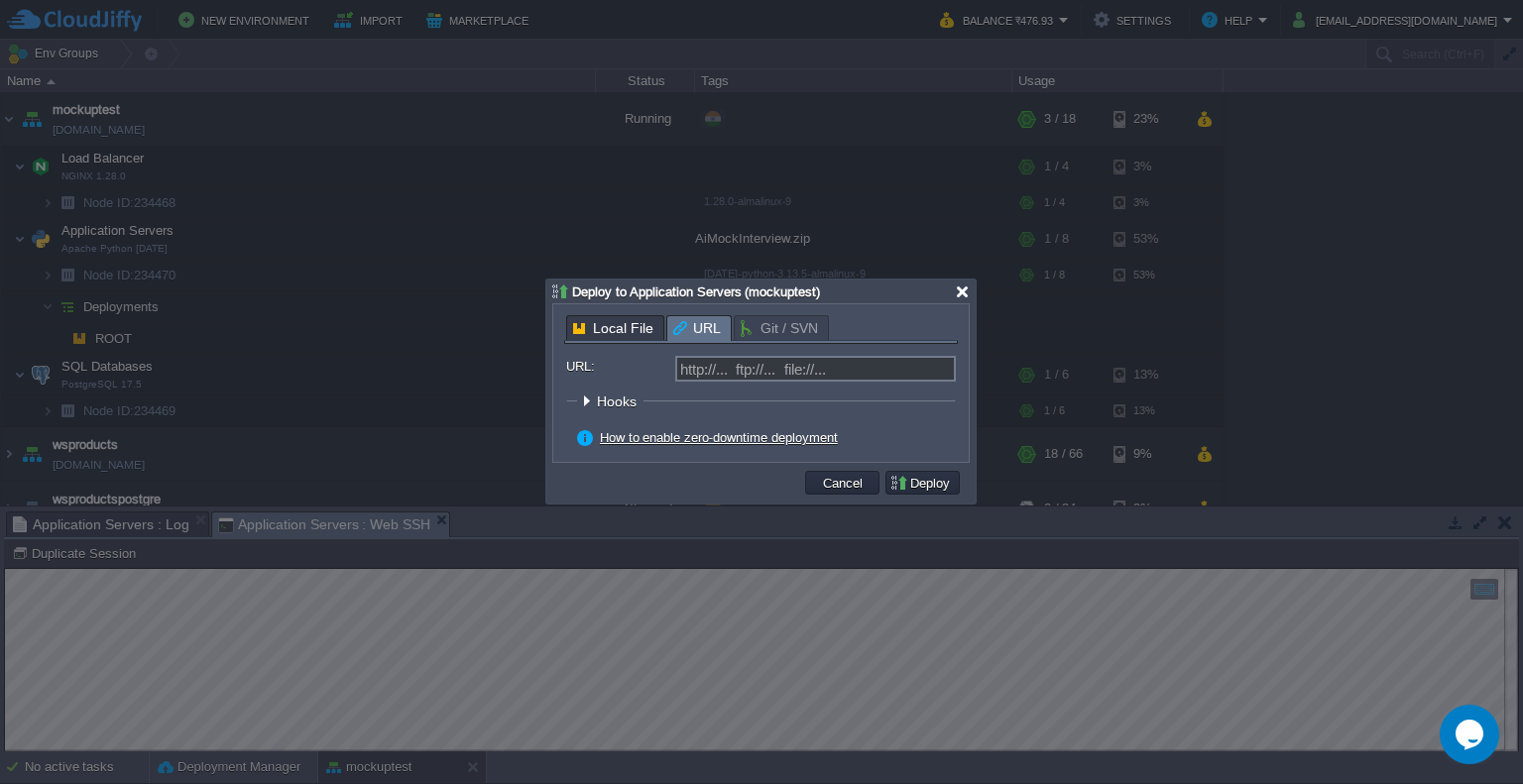 click at bounding box center (962, 291) 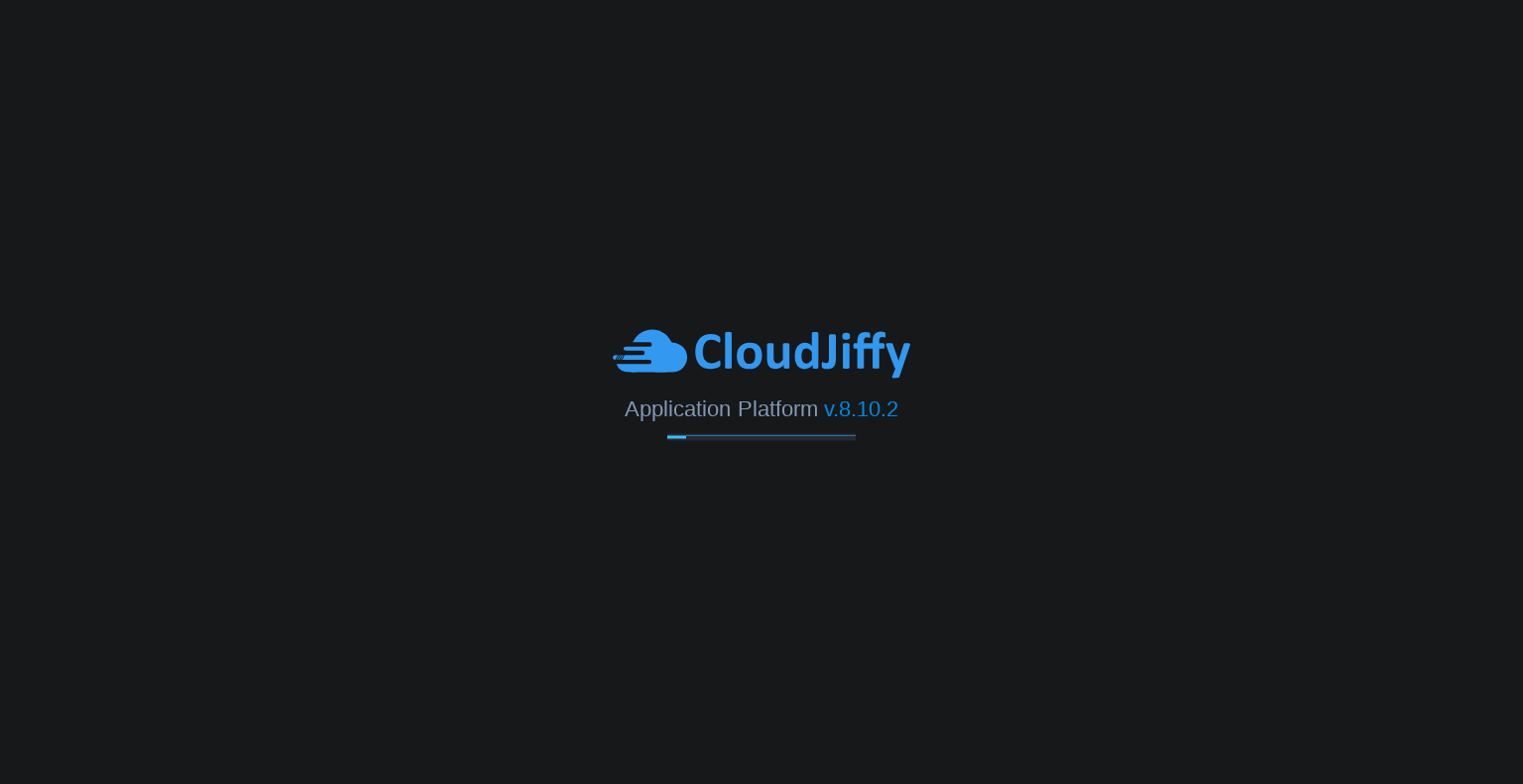 scroll, scrollTop: 0, scrollLeft: 0, axis: both 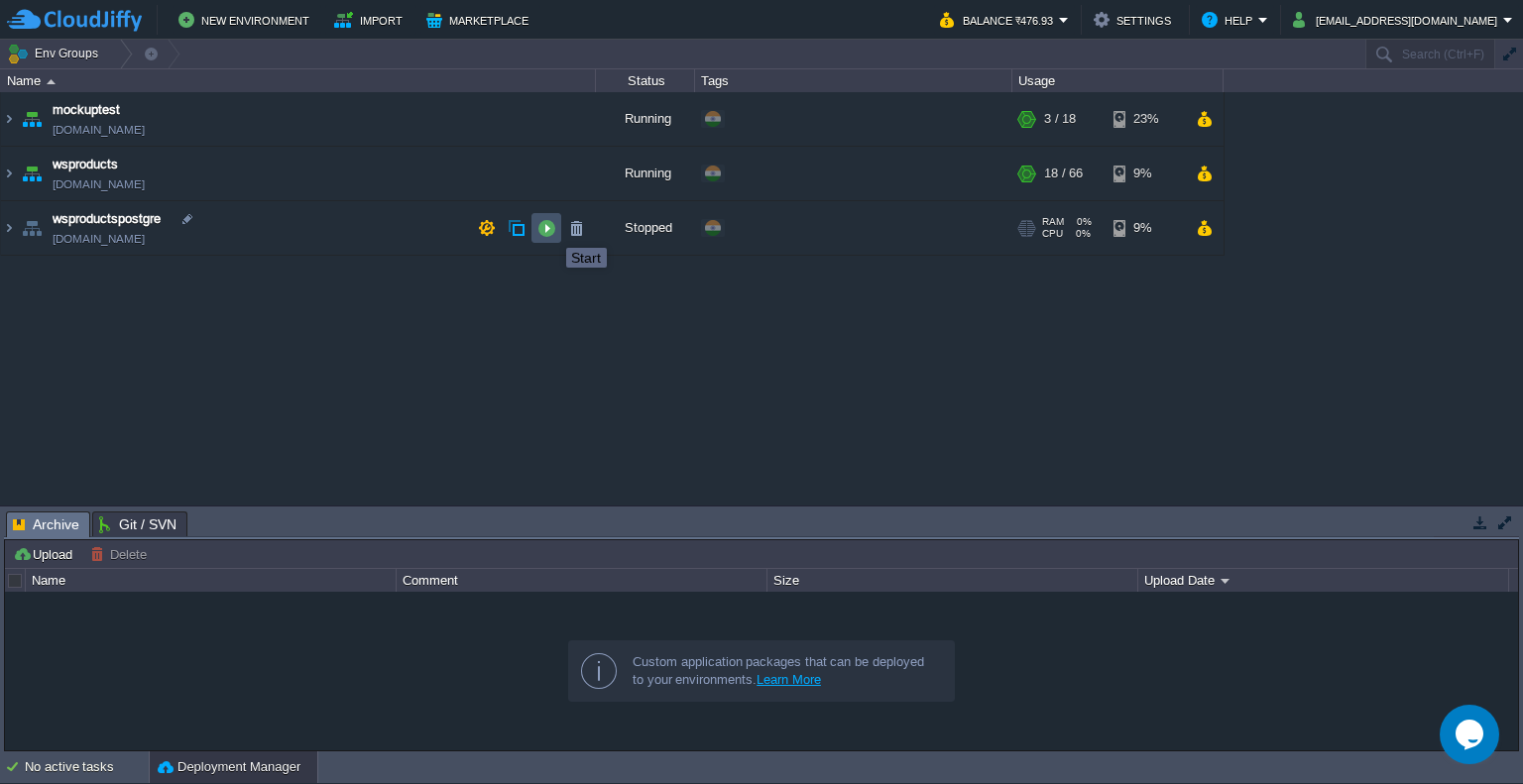 click at bounding box center [546, 228] 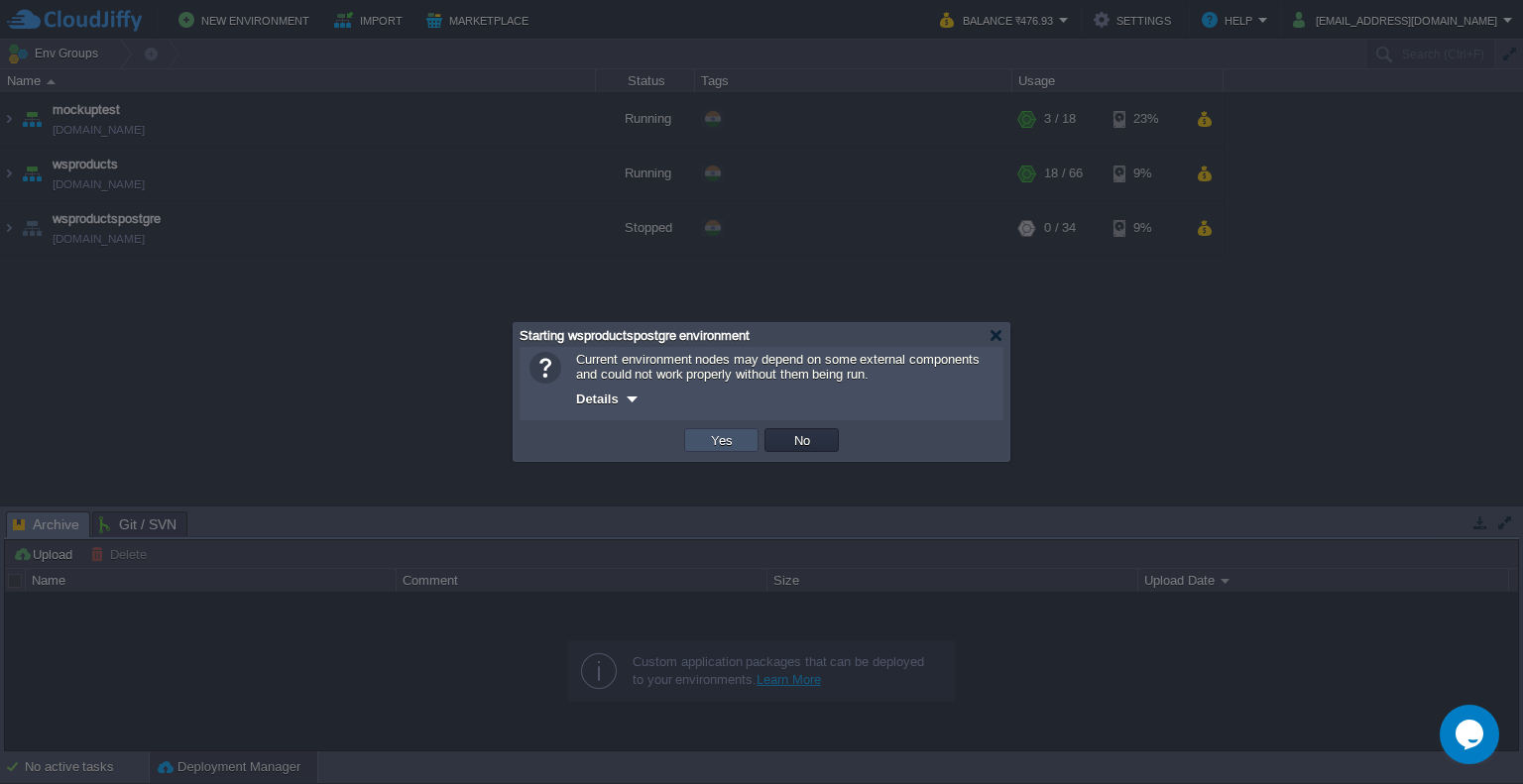click on "Yes" at bounding box center [722, 440] 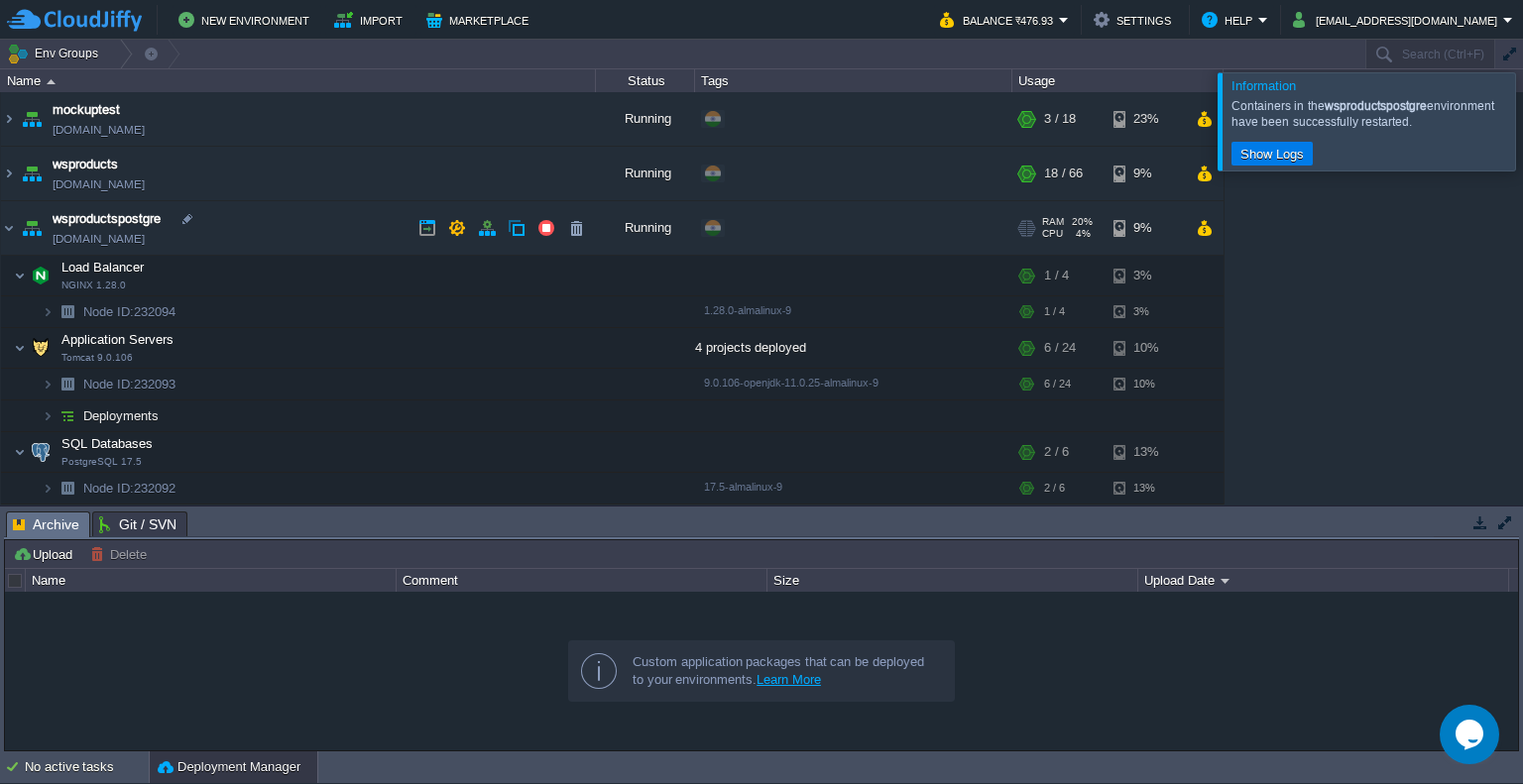 click on "Running" at bounding box center (645, 228) 